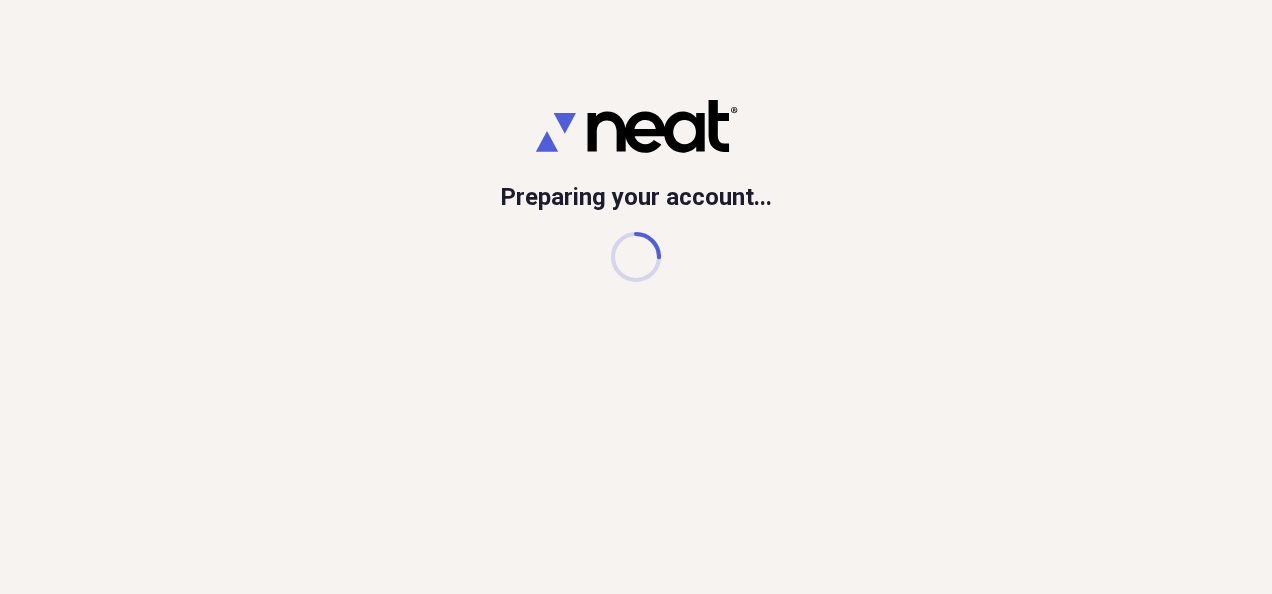 scroll, scrollTop: 0, scrollLeft: 0, axis: both 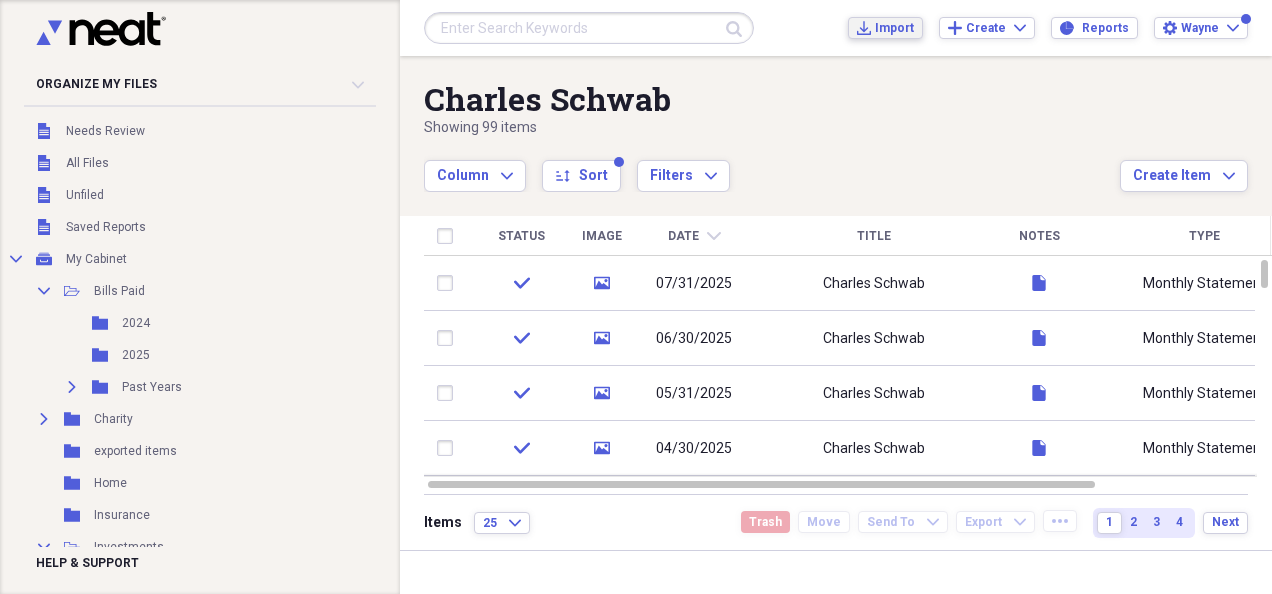 click on "Import" at bounding box center [894, 28] 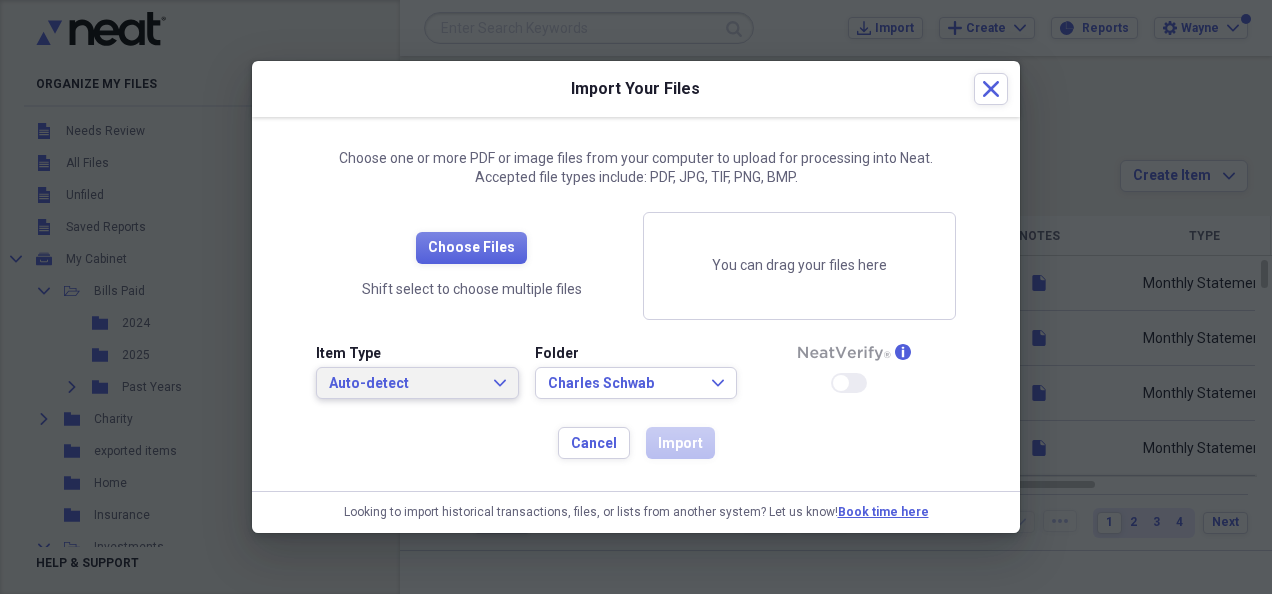 click on "Expand" 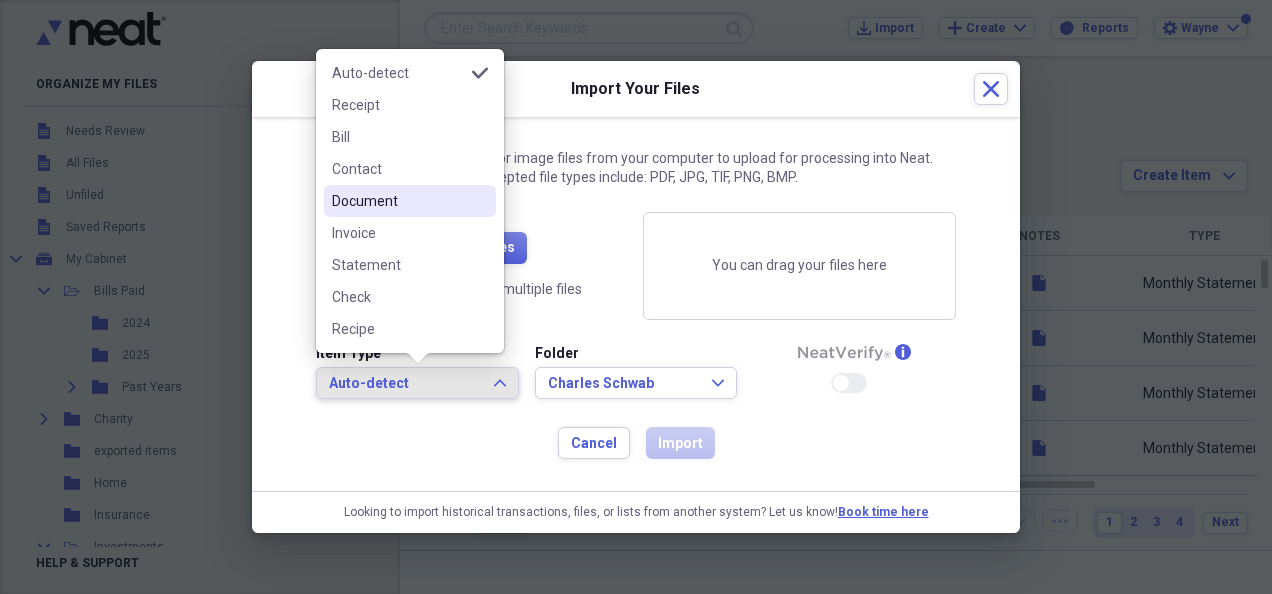 click on "Document" at bounding box center [410, 201] 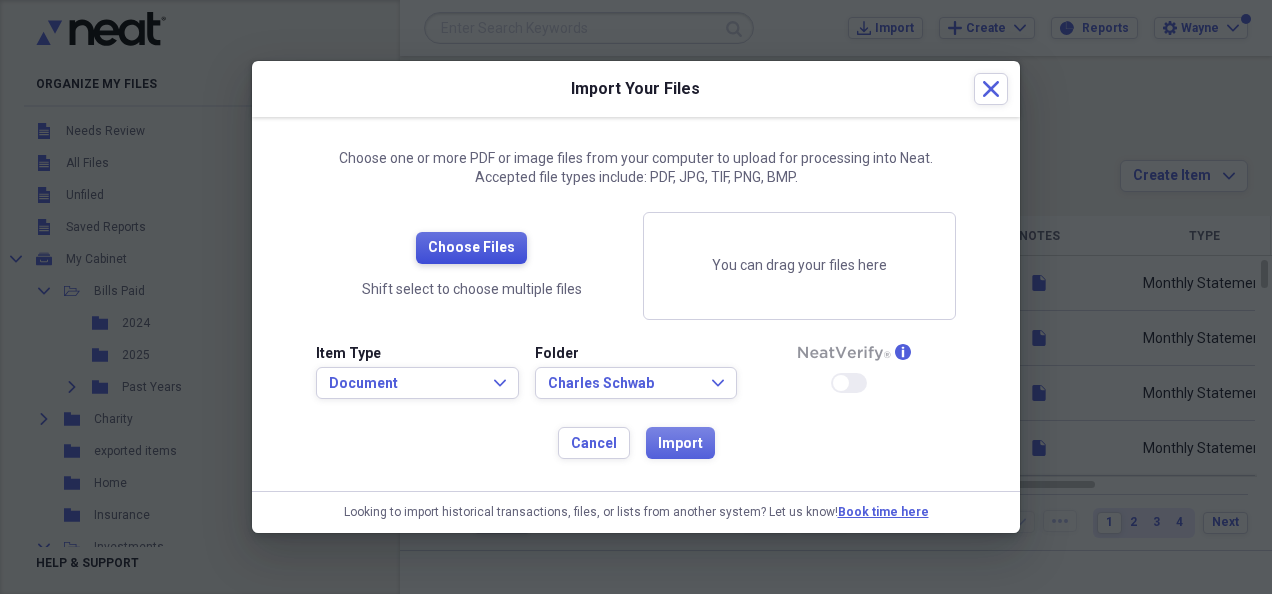 click on "Choose Files" at bounding box center [471, 248] 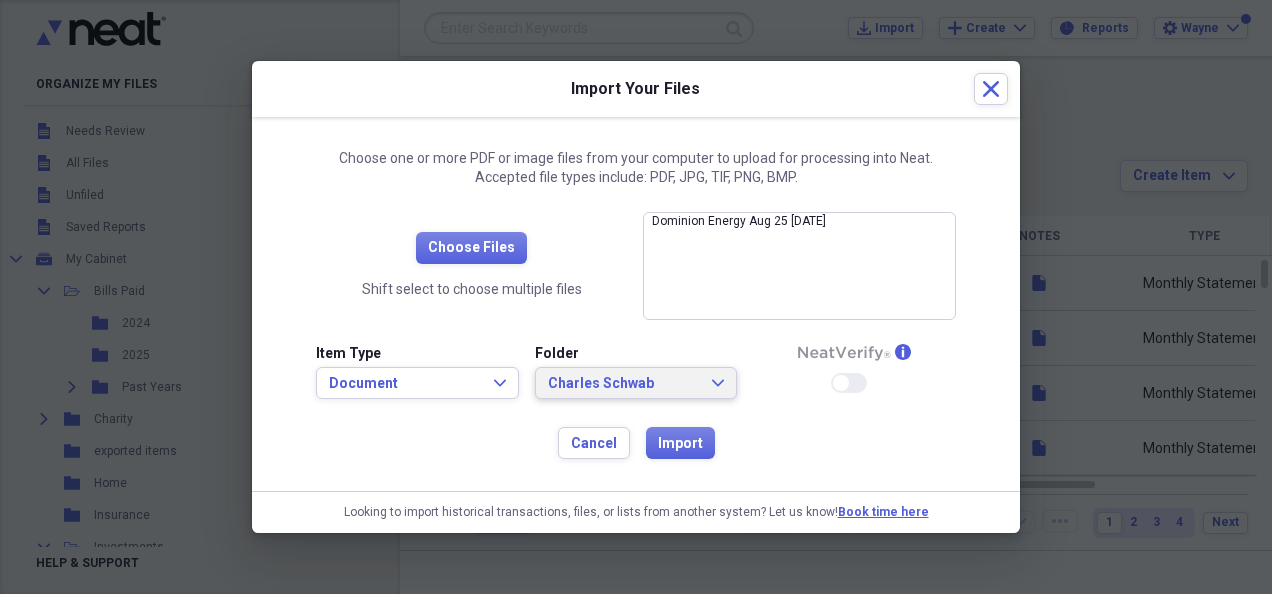 click on "Expand" 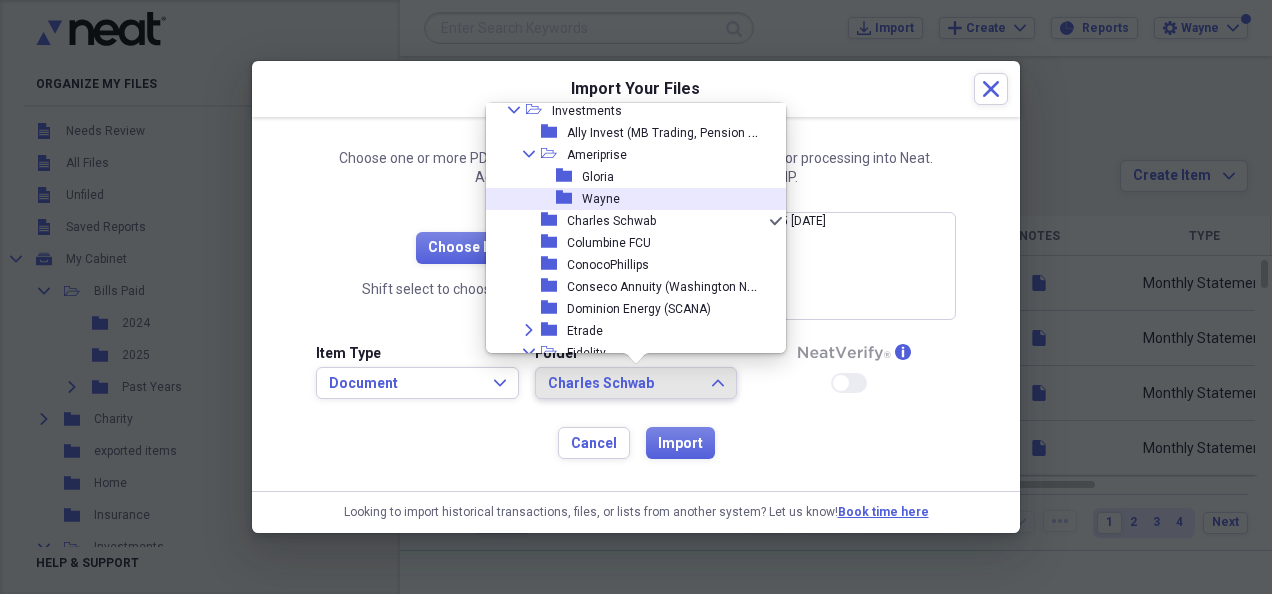 scroll, scrollTop: 0, scrollLeft: 0, axis: both 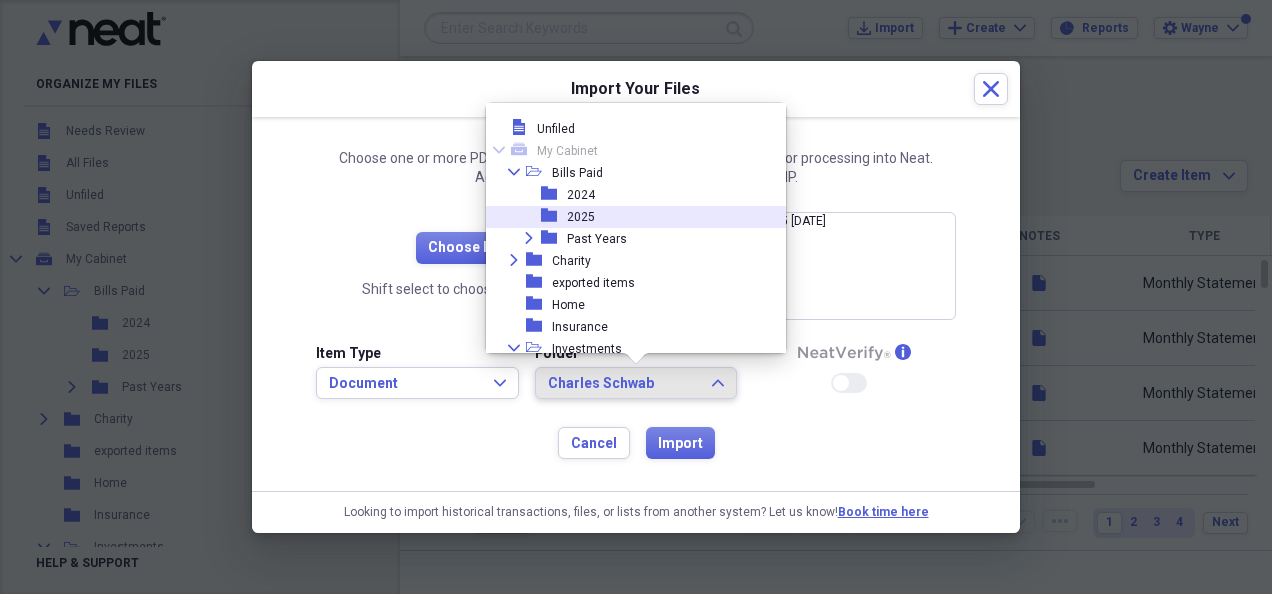click on "2025" at bounding box center [581, 217] 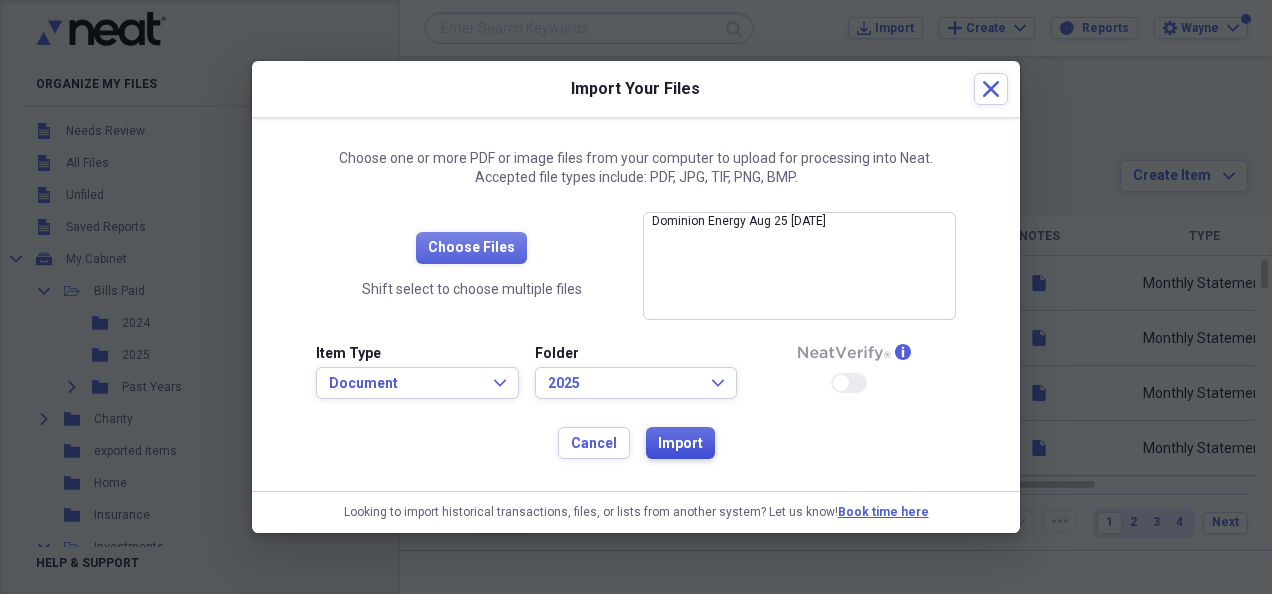 click on "Import" at bounding box center [680, 444] 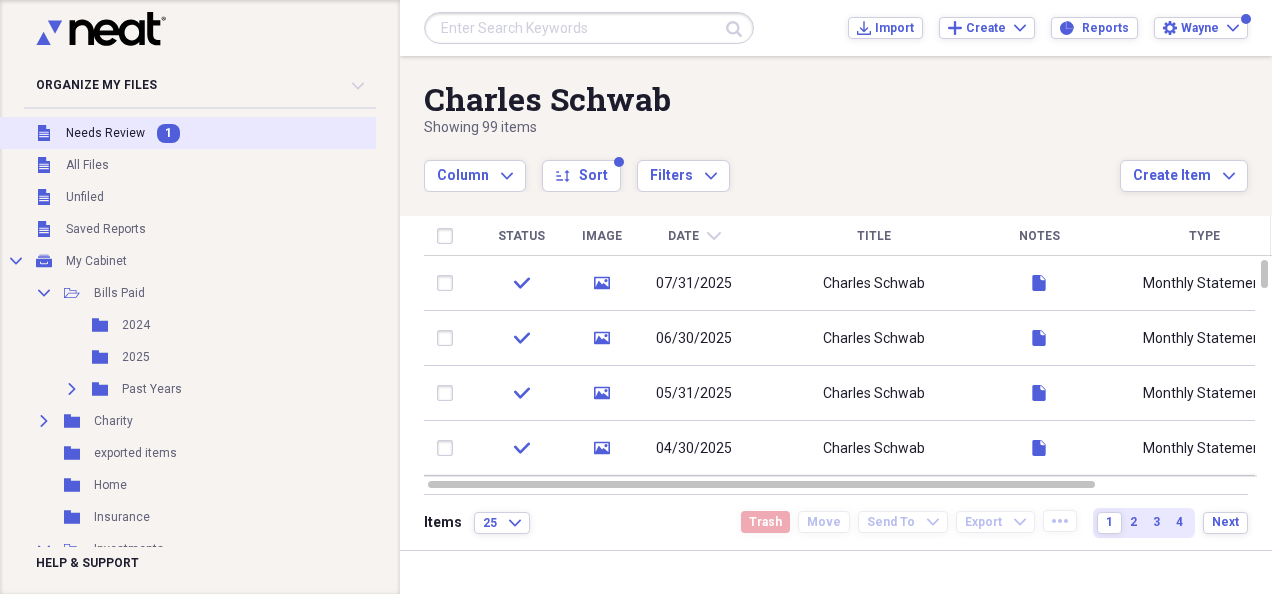 click on "Unfiled Needs Review 1" at bounding box center (308, 133) 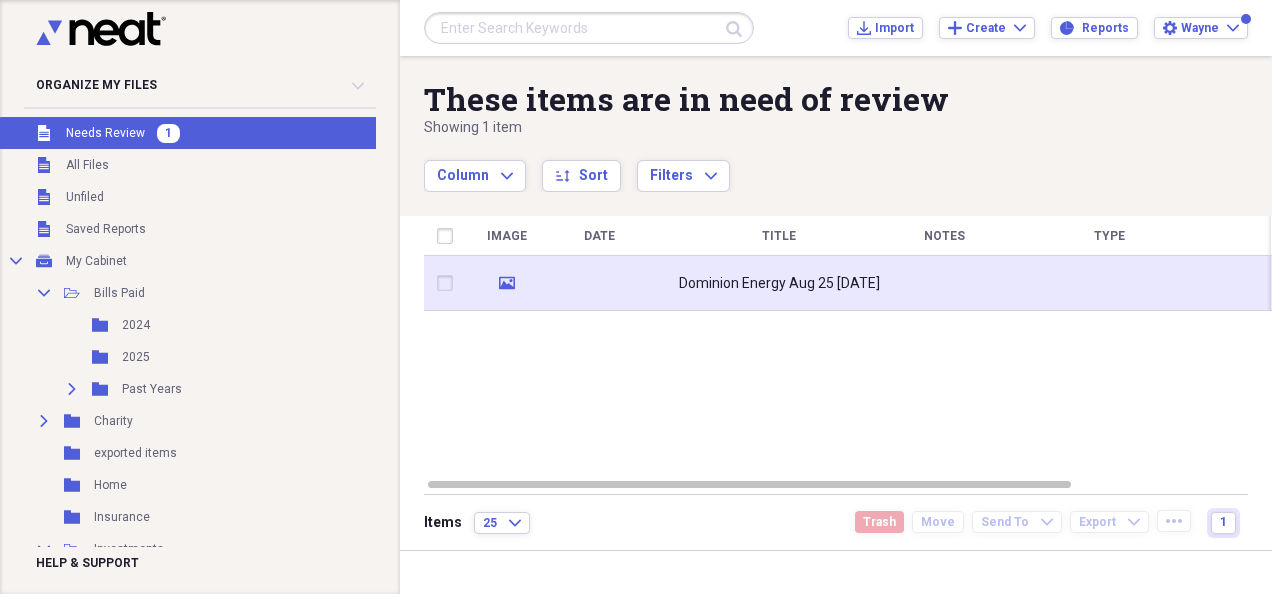 click on "Dominion Energy Aug 25 [DATE]" at bounding box center (779, 283) 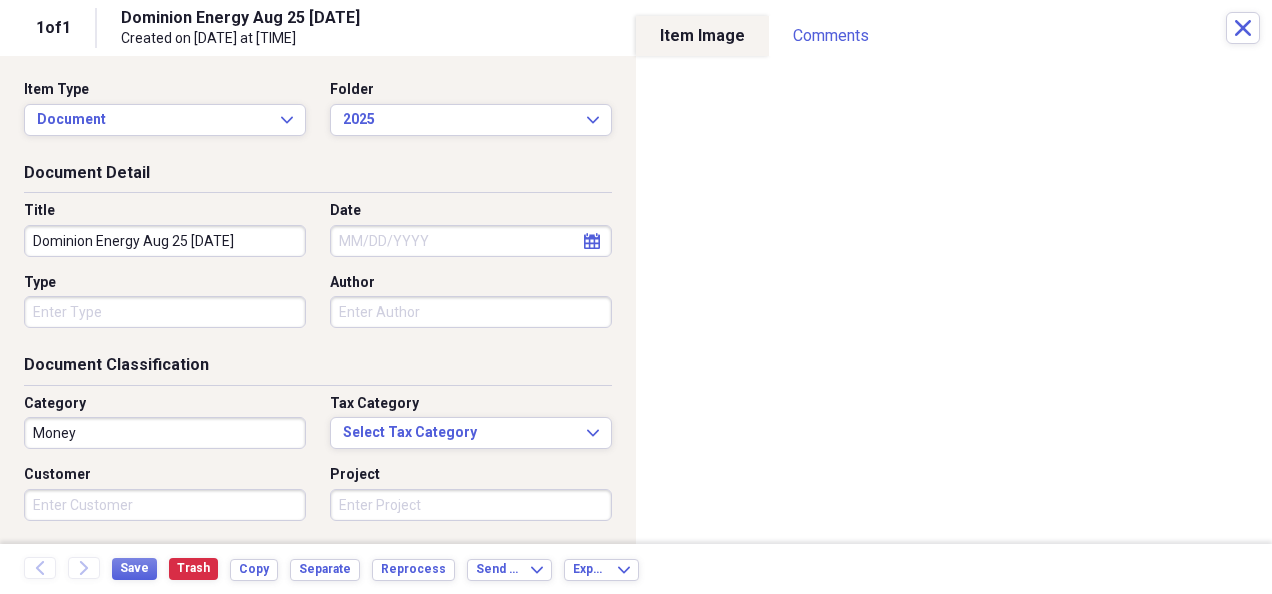 click on "Dominion Energy Aug 25 [DATE]" at bounding box center [165, 241] 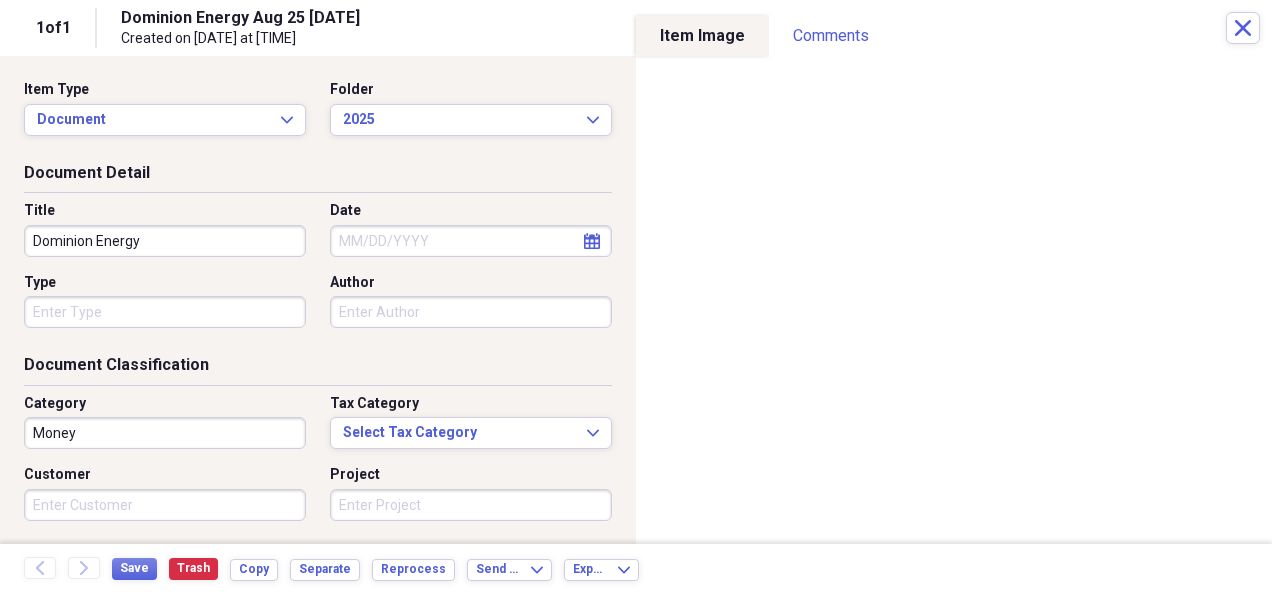 type on "Dominion Energy" 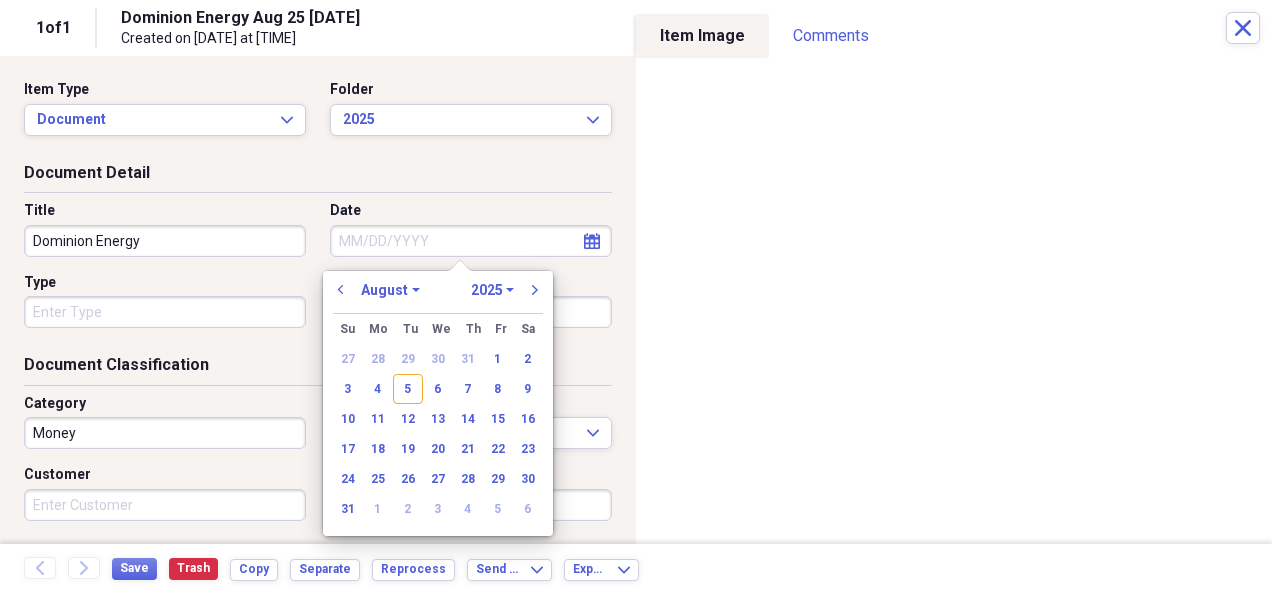 click on "Date" at bounding box center (471, 241) 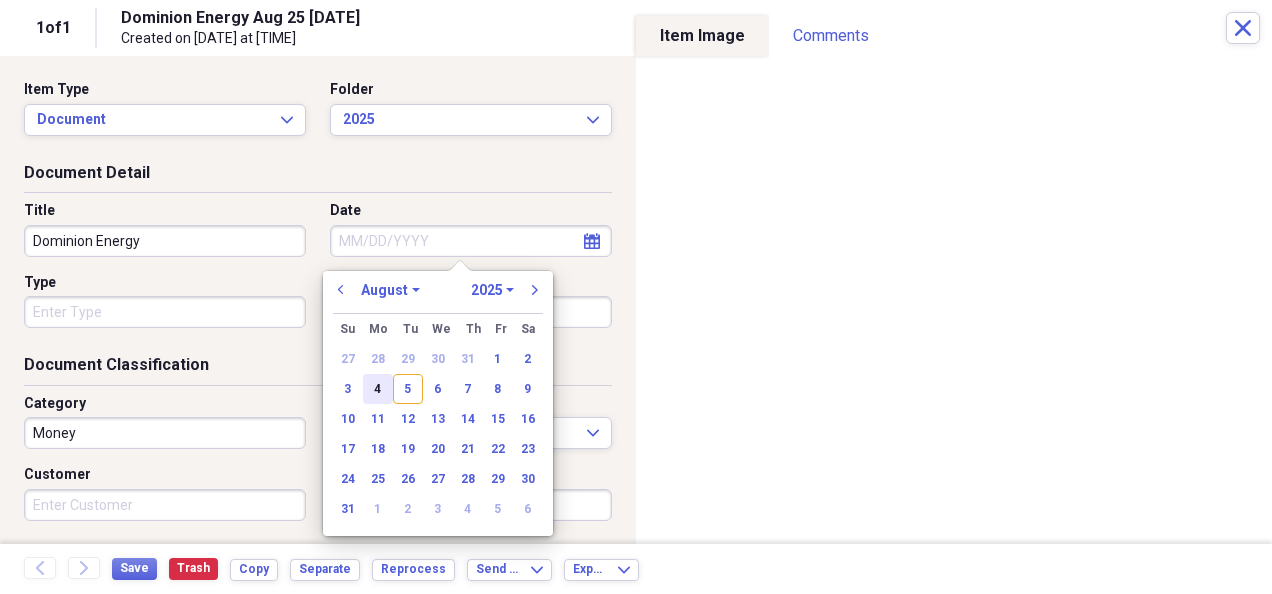click on "4" at bounding box center [378, 389] 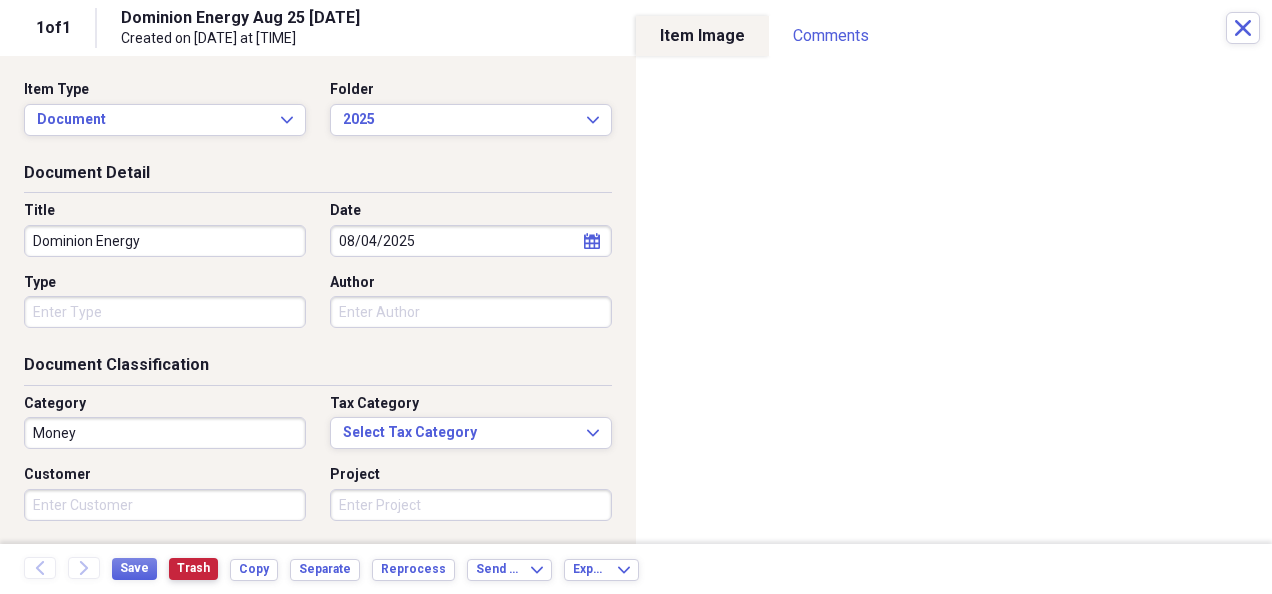 click on "Trash" at bounding box center (193, 568) 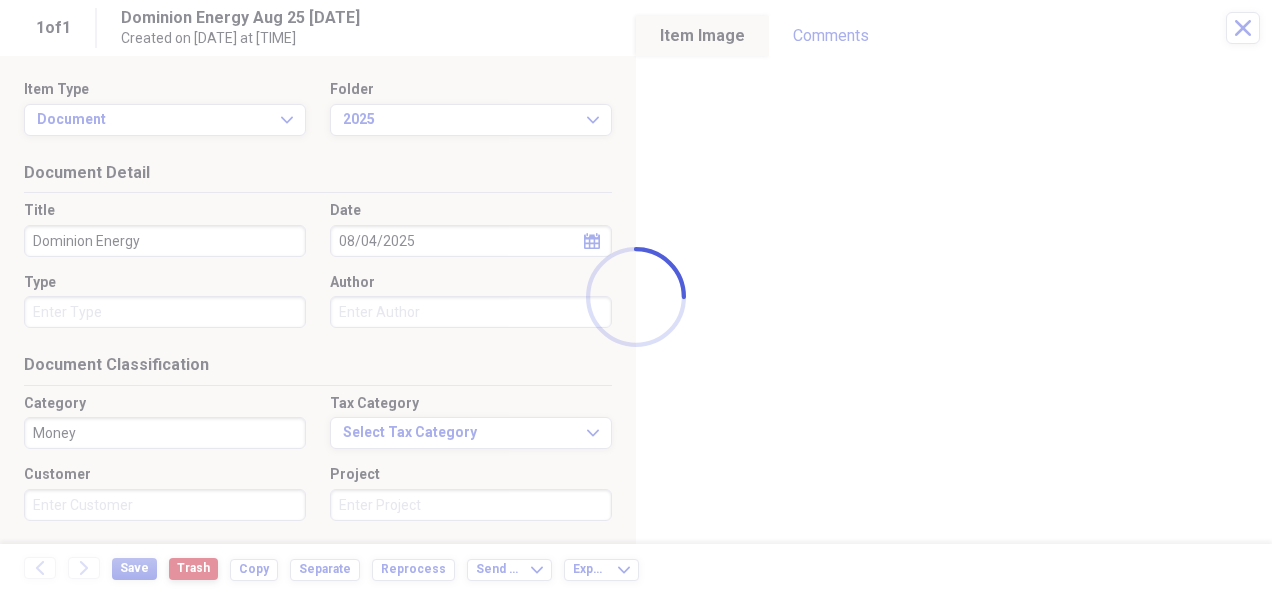 type on "Dominion Energy Aug 25 [DATE]" 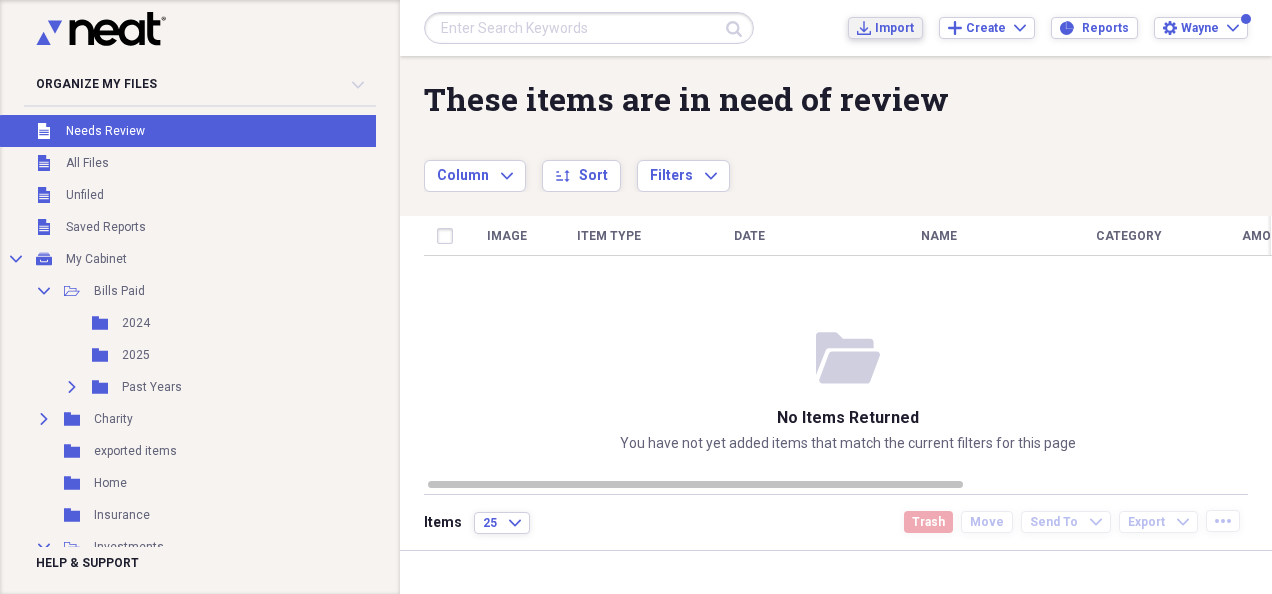 click on "Import" at bounding box center [894, 28] 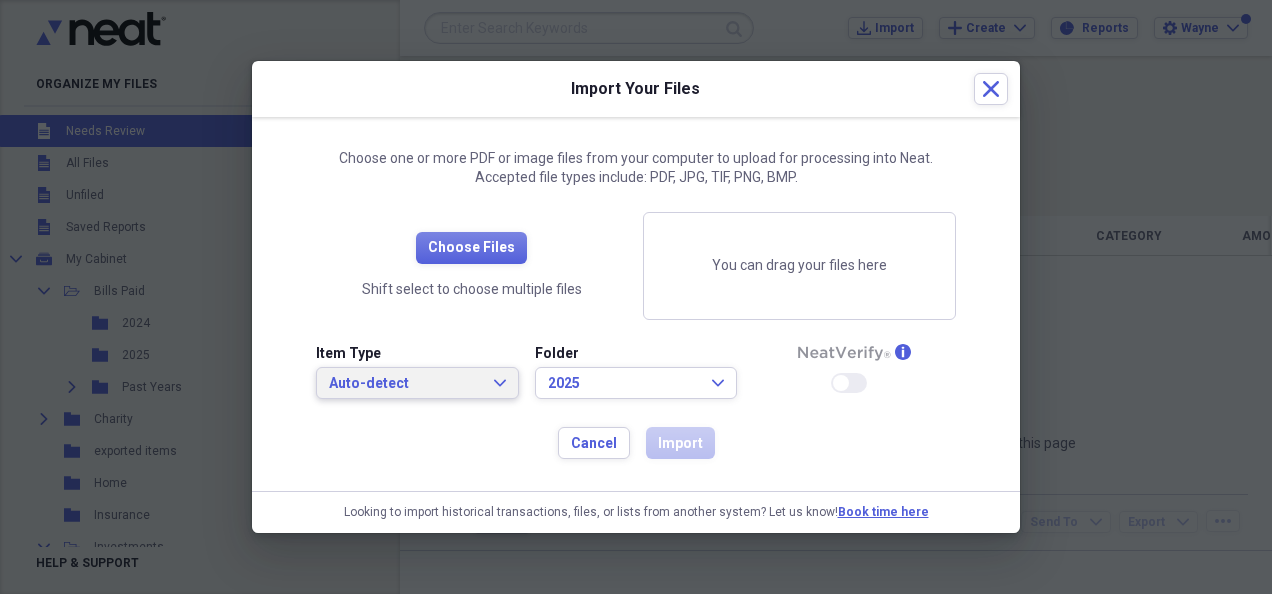 click 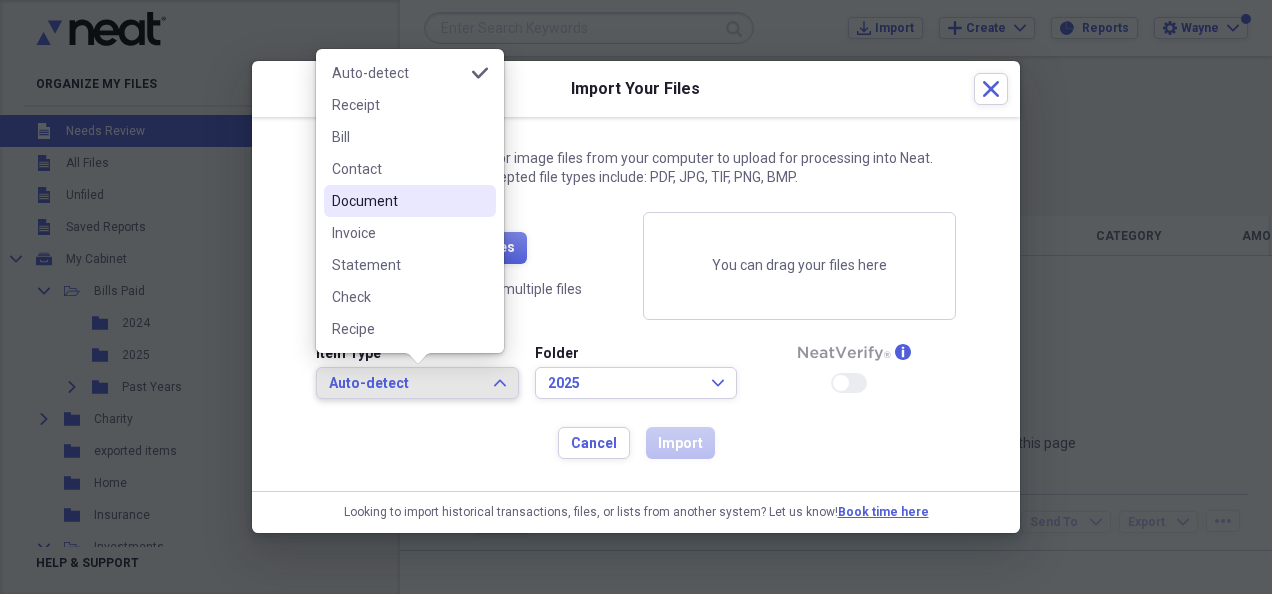 click on "Document" at bounding box center (398, 201) 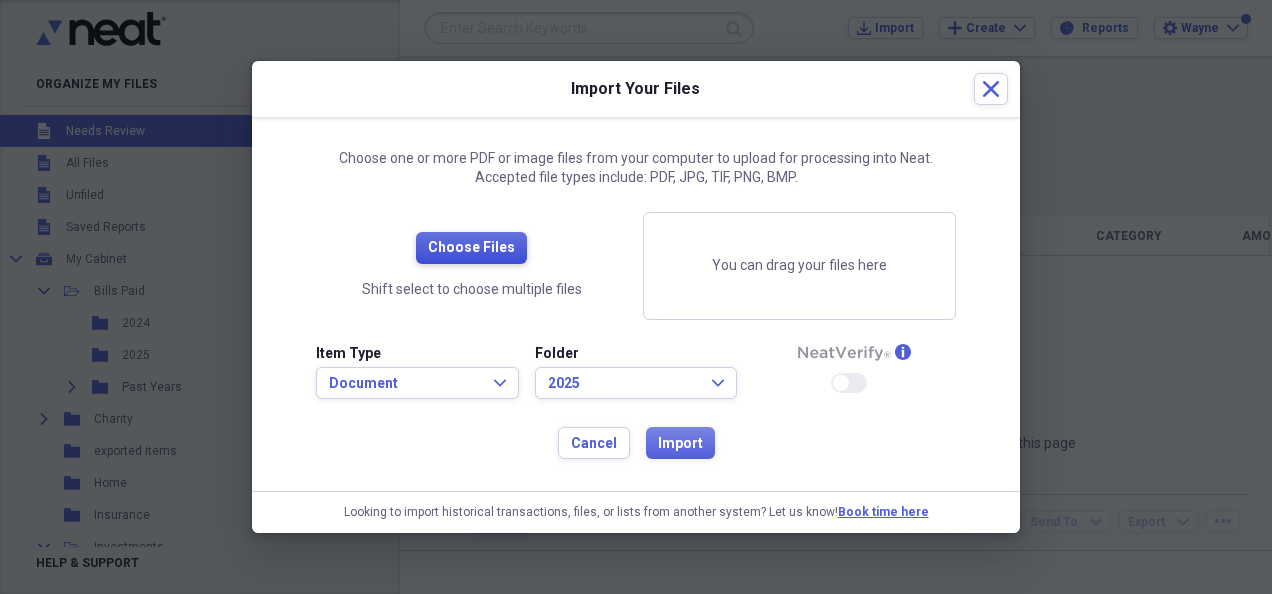 click on "Choose Files" at bounding box center (471, 248) 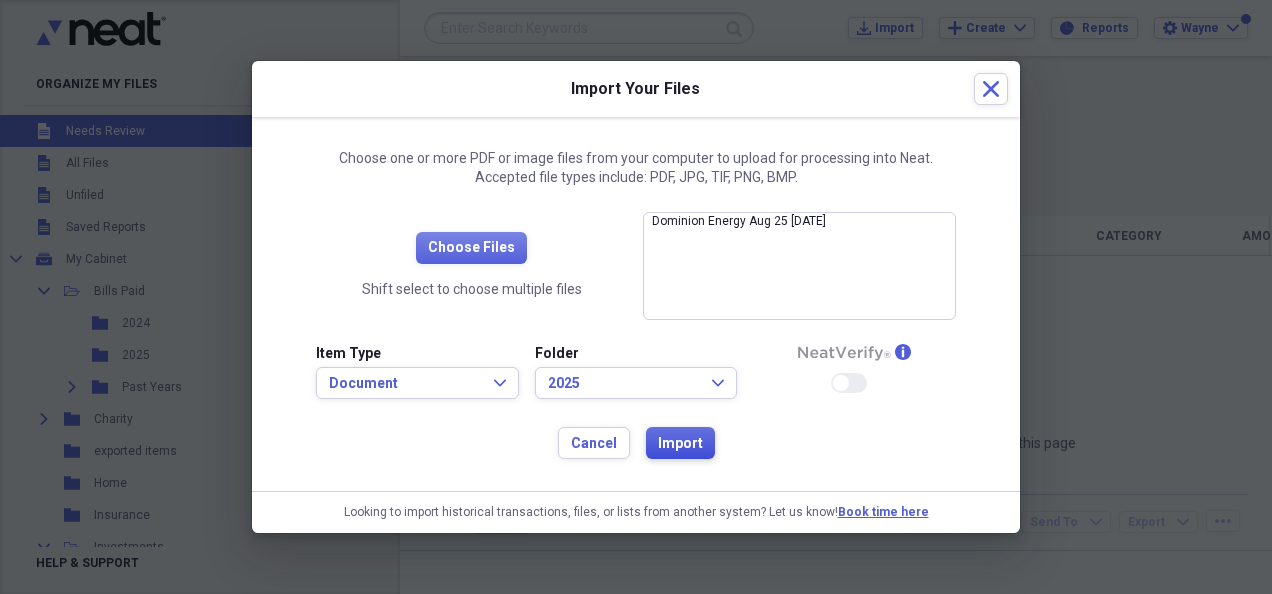 click on "Import" at bounding box center [680, 444] 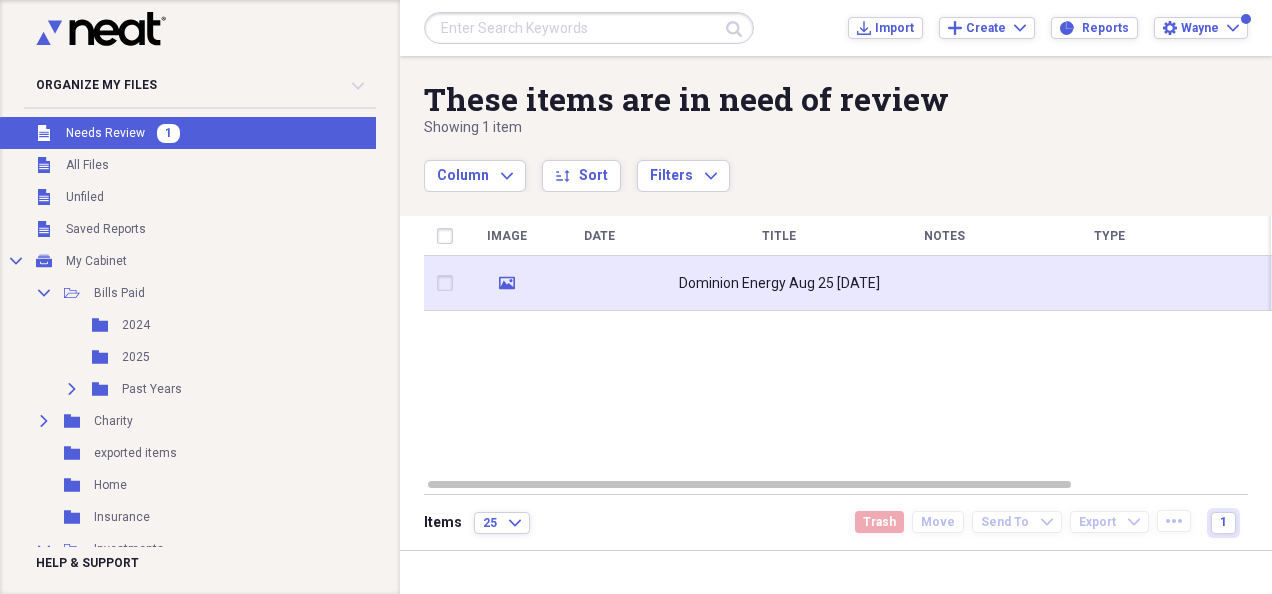 click on "Dominion Energy Aug 25 [DATE]" at bounding box center [779, 284] 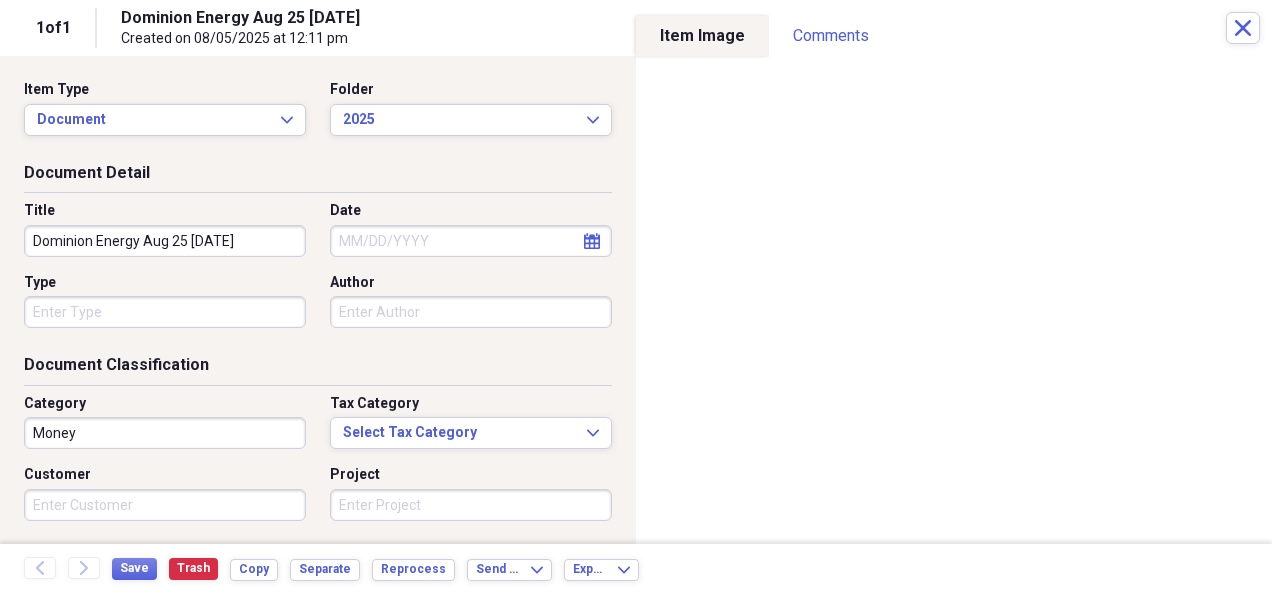 click on "Dominion Energy Aug 25 [DATE]" at bounding box center [165, 241] 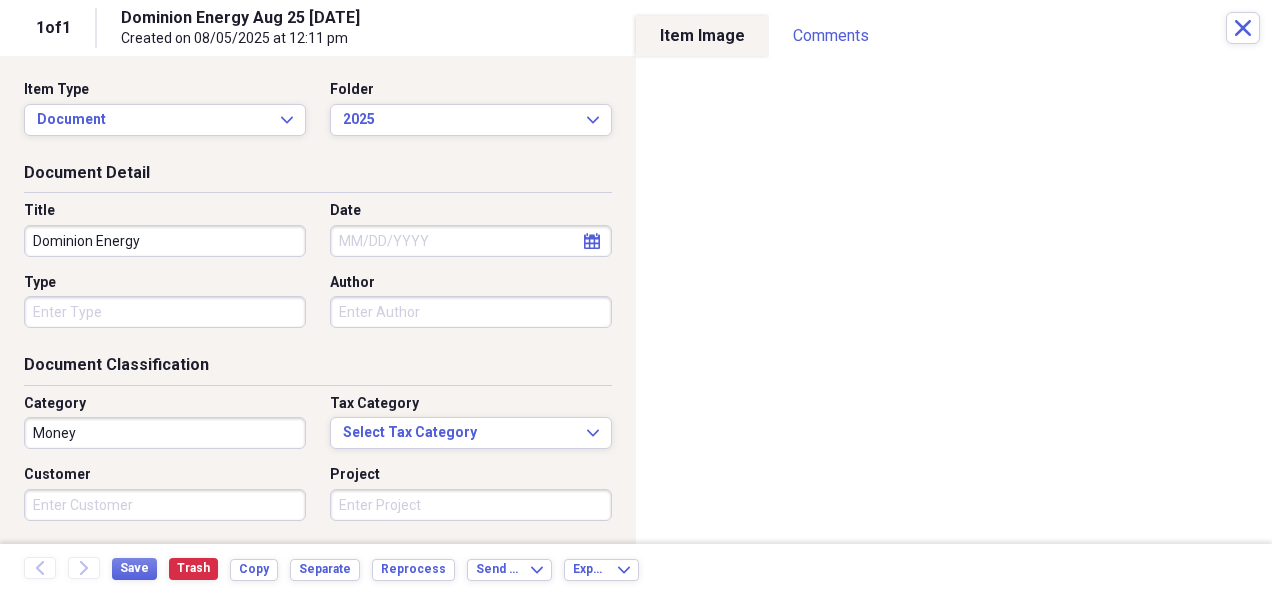 type on "Dominion Energy" 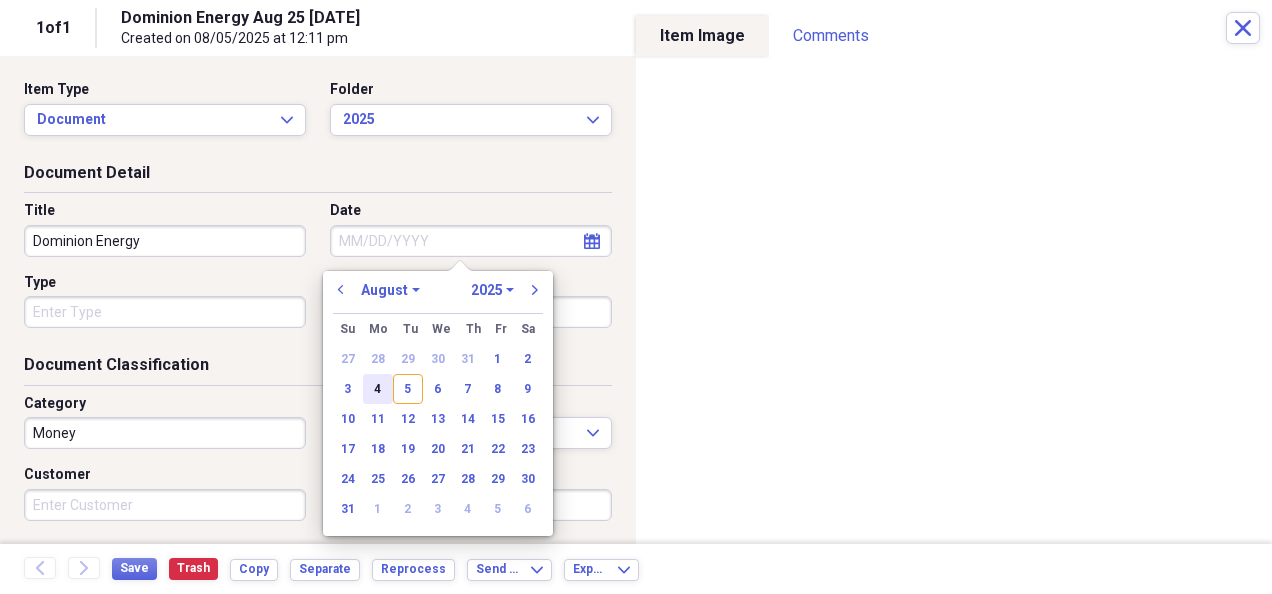 click on "4" at bounding box center [378, 389] 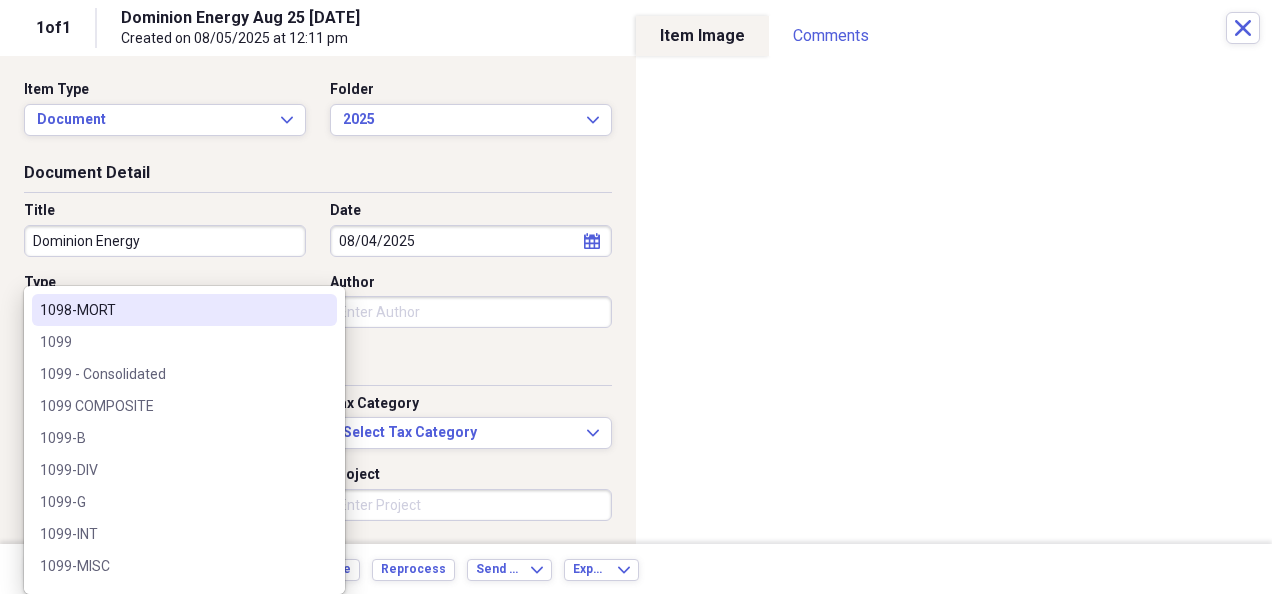 click on "My Cabinet Add Folder Collapse Open Folder Bills Paid Add Folder Folder 2024 Add Folder Folder 2025 Add Folder Expand Folder Past Years Add Folder Expand Folder Charity Add Folder Folder exported items Add Folder Folder Home Add Folder Folder Insurance Add Folder Collapse Open Folder Investments Add Folder Folder Ally Invest (MB Trading, Pension Financial Services - #[NUMBER] RR [NUMBER]) Add Folder Collapse Open Folder Ameriprise Add Folder Folder [FIRST] Add Folder Folder [FIRST] Add Folder Folder [FIRST] Add Folder Folder Columbine FCU Add Folder Folder ConocoPhillips Add Folder Folder Conseco Annuity (Washington National) Add Folder Folder Dominion Energy (SCANA) Add Folder Expand Folder Etrade Add Folder Collapse Open Folder Fidelity Add Folder Folder [FIRST] & [FIRST] Joint - [NUMBER] Add Folder Folder [FIRST] Bene IRA - [NUMBER] Add Folder Folder [FIRST] & [FIRST] Joint - [NUMBER] Add Folder HSA" at bounding box center [636, 297] 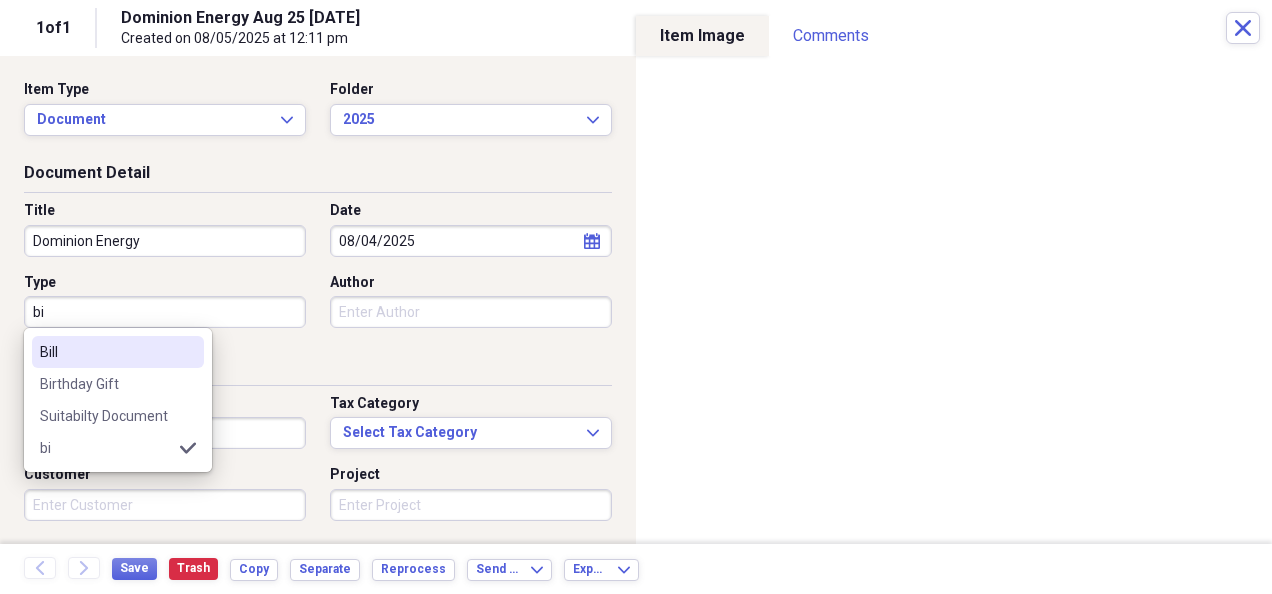 click on "Bill" at bounding box center [106, 352] 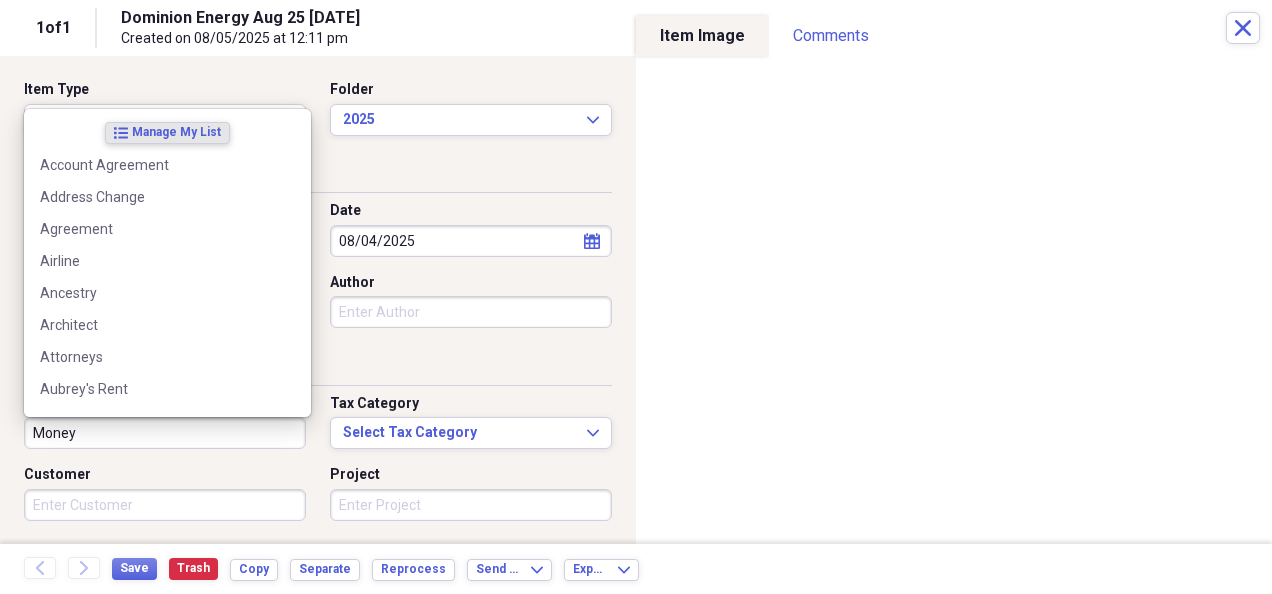 click on "Money" at bounding box center [165, 433] 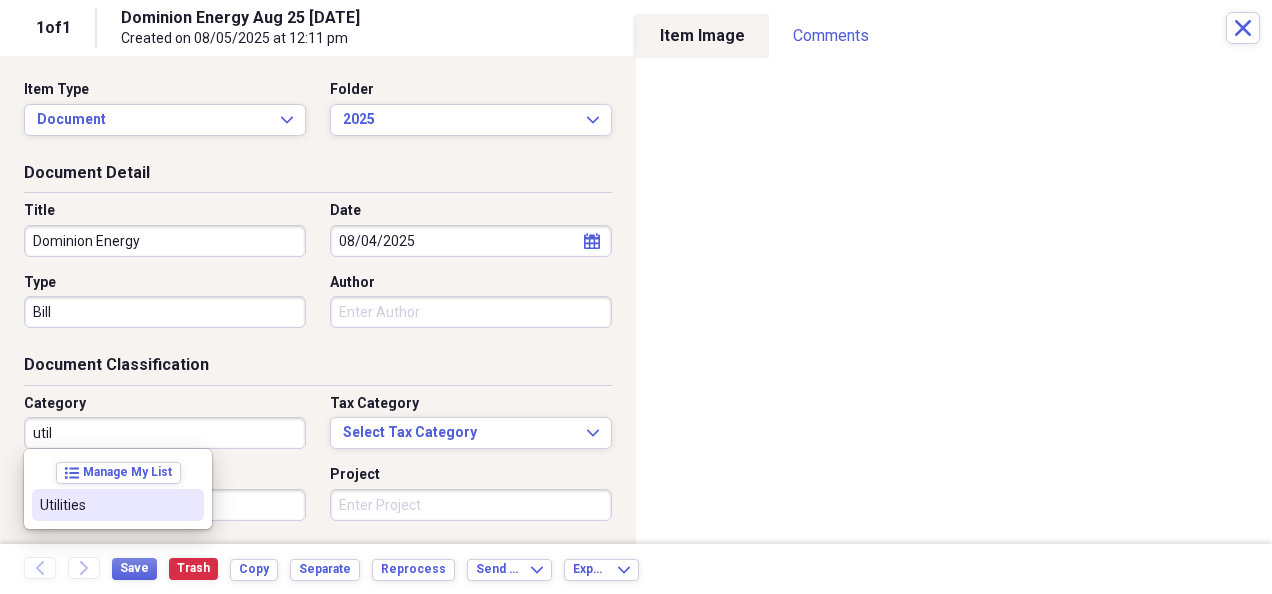 click on "Utilities" at bounding box center (106, 505) 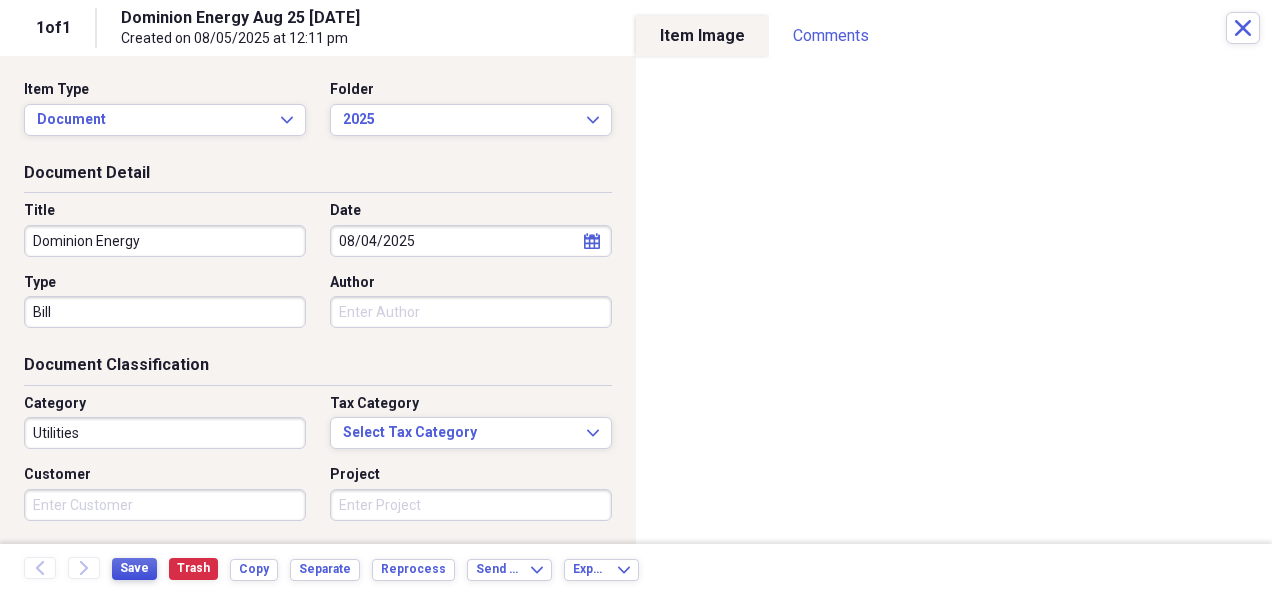 click on "Save" at bounding box center [134, 568] 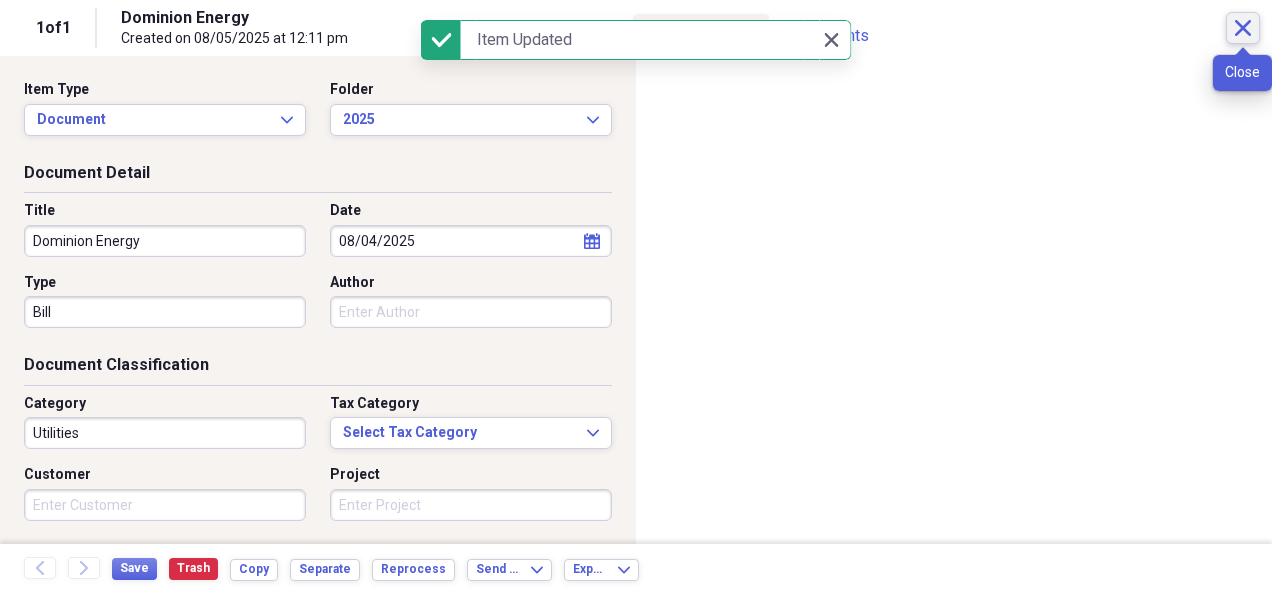 click on "Close" at bounding box center [1243, 28] 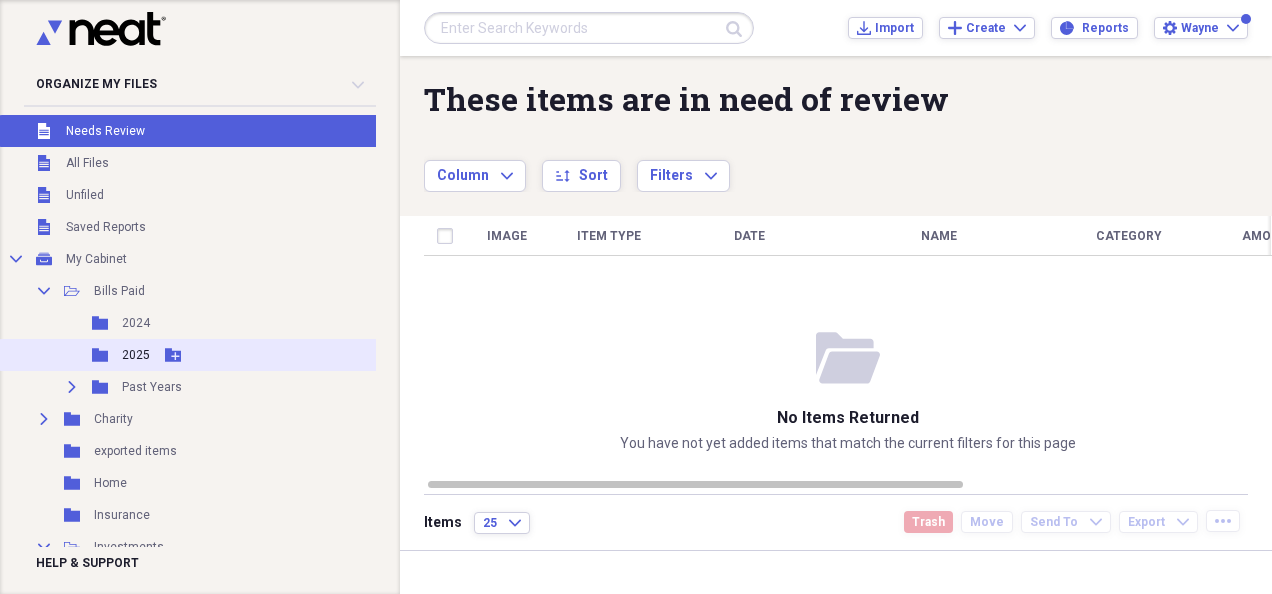 click on "Folder 2025 Add Folder" at bounding box center (308, 355) 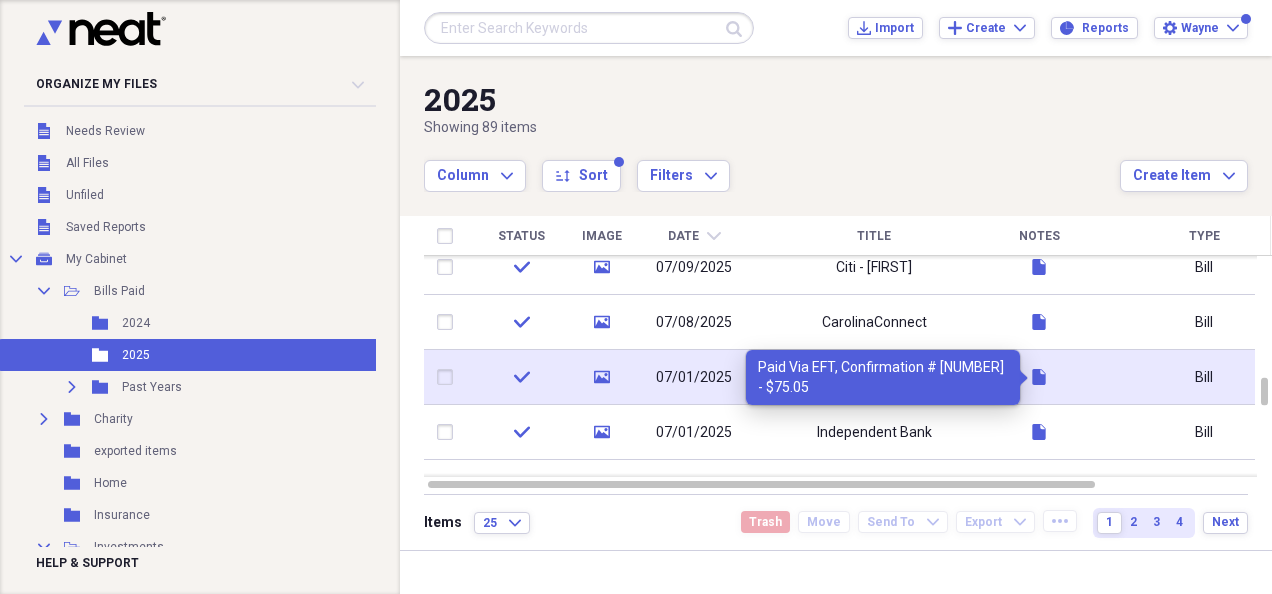 click 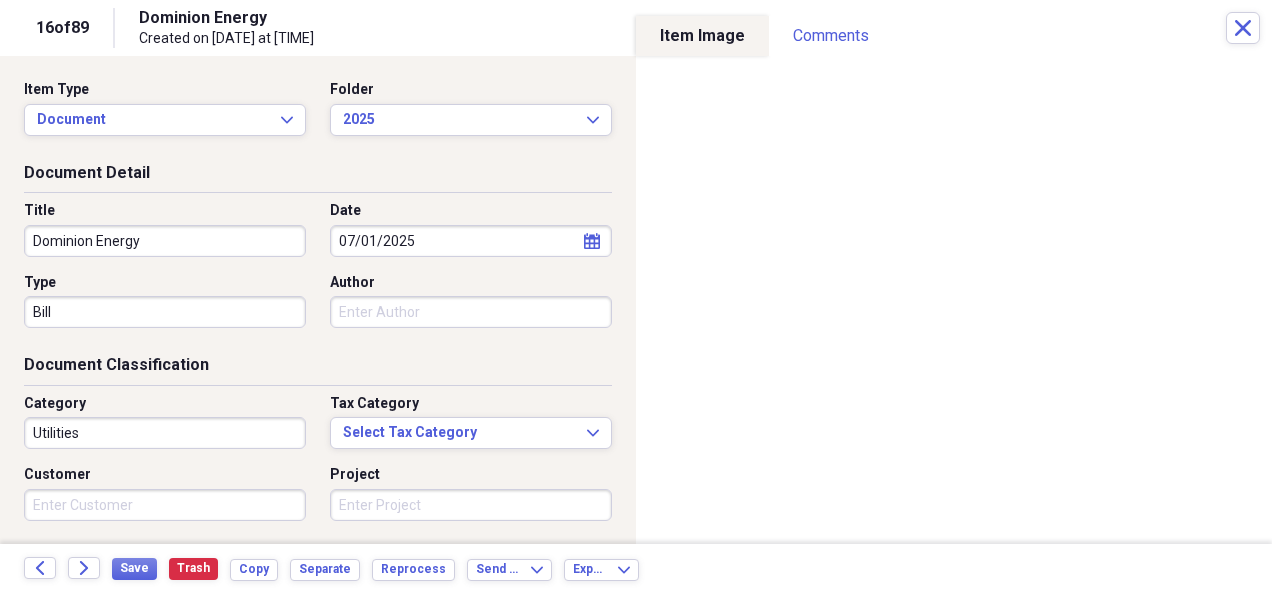 scroll, scrollTop: 245, scrollLeft: 0, axis: vertical 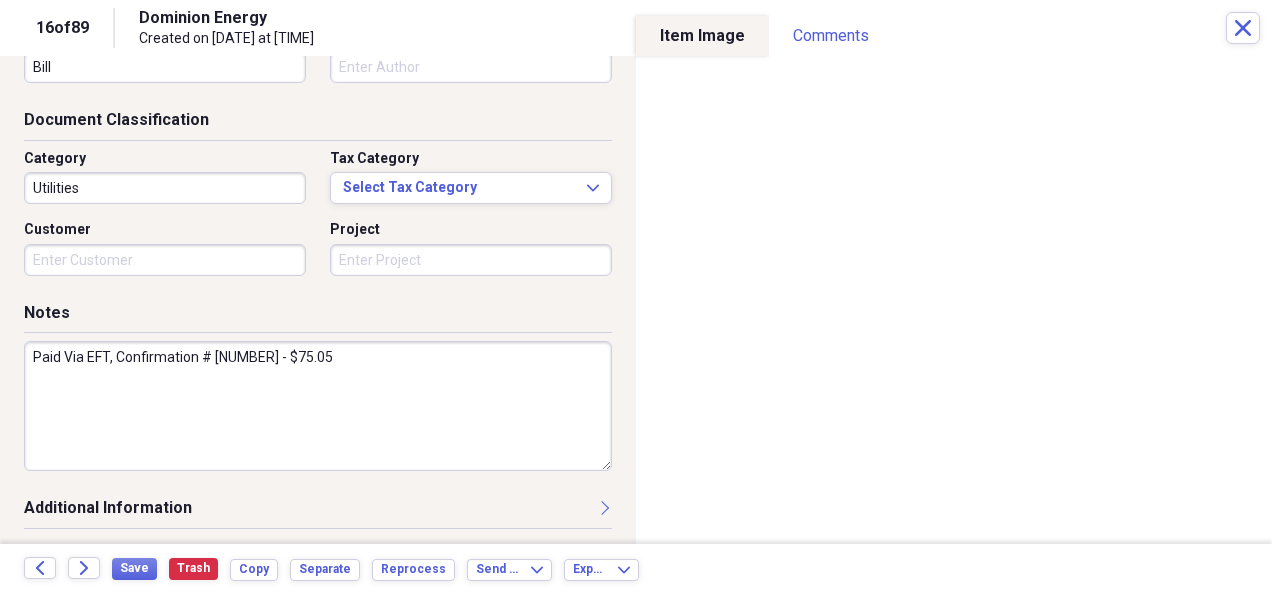 drag, startPoint x: 413, startPoint y: 354, endPoint x: 3, endPoint y: 364, distance: 410.12195 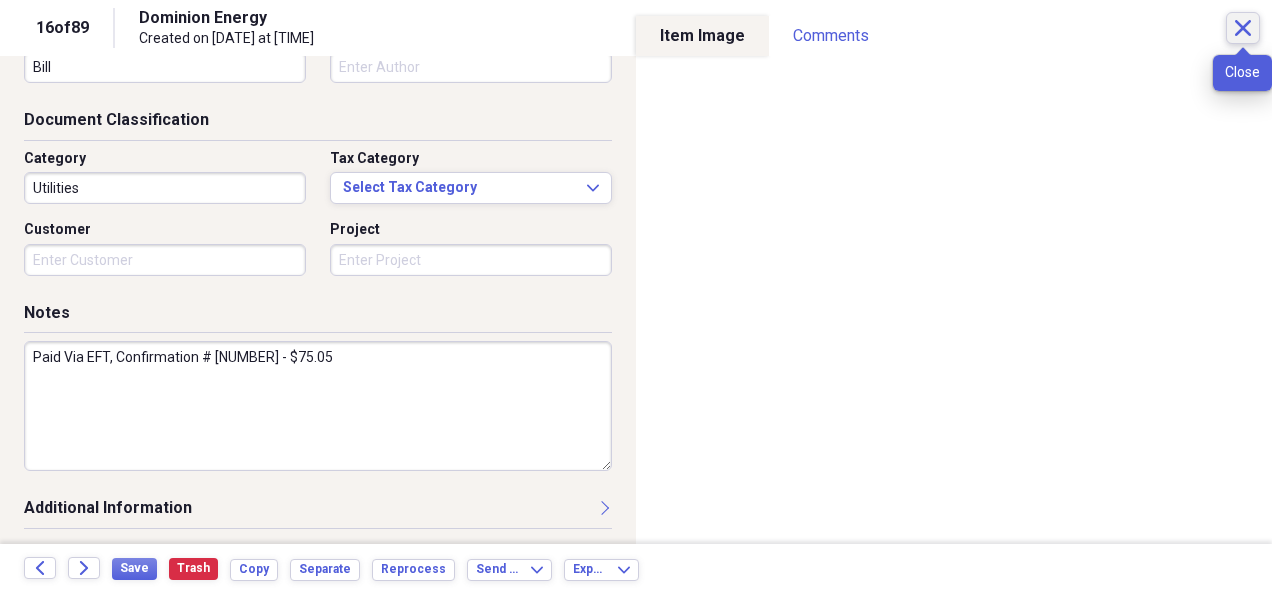 click on "Close" at bounding box center [1243, 28] 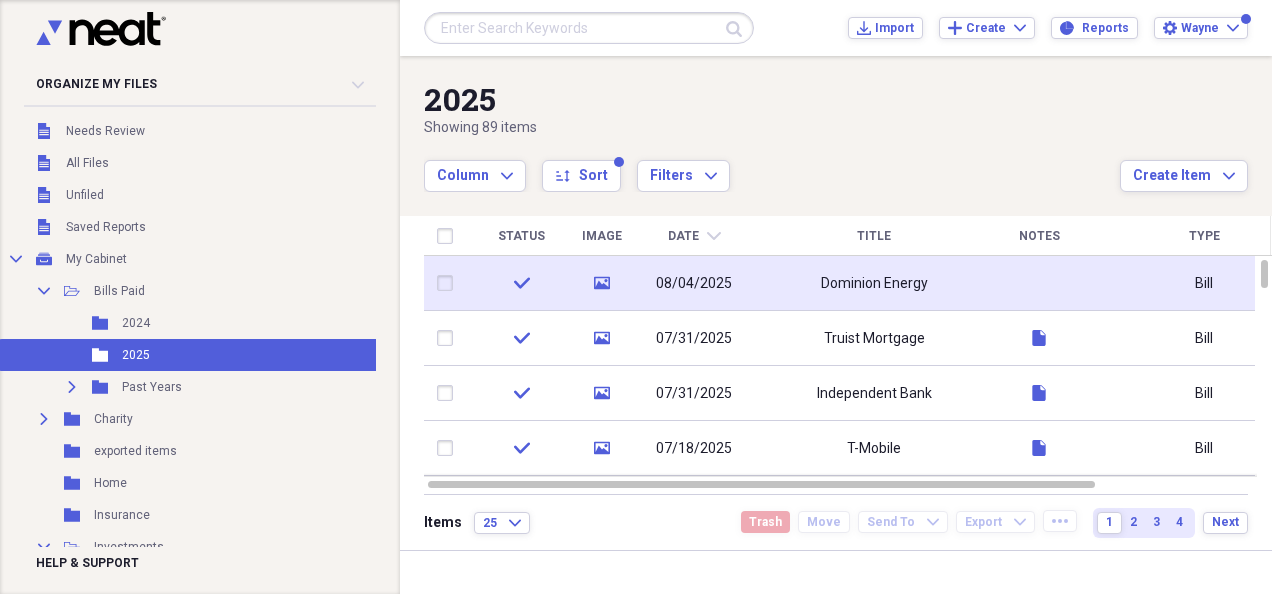 click at bounding box center [1039, 283] 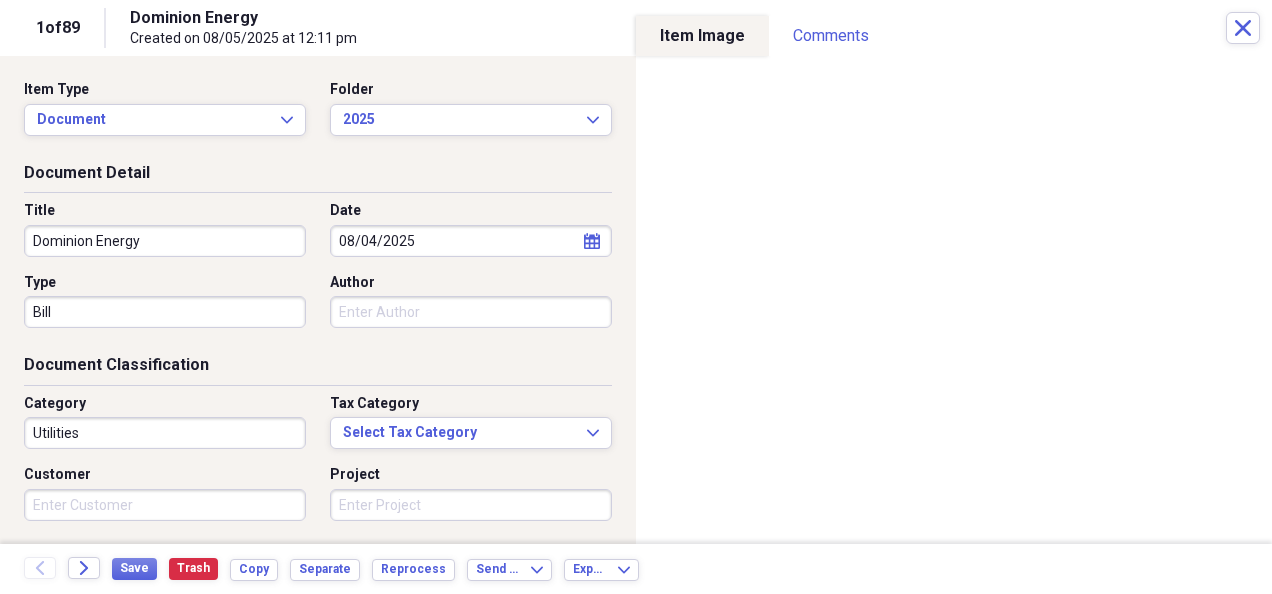 scroll, scrollTop: 245, scrollLeft: 0, axis: vertical 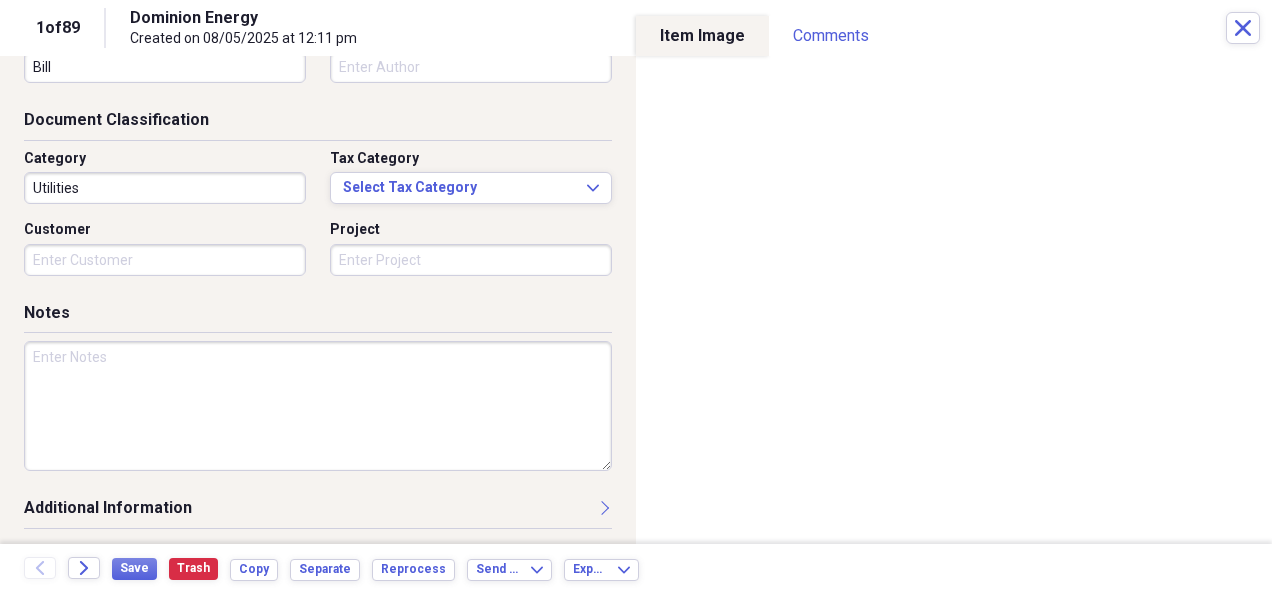click at bounding box center (318, 406) 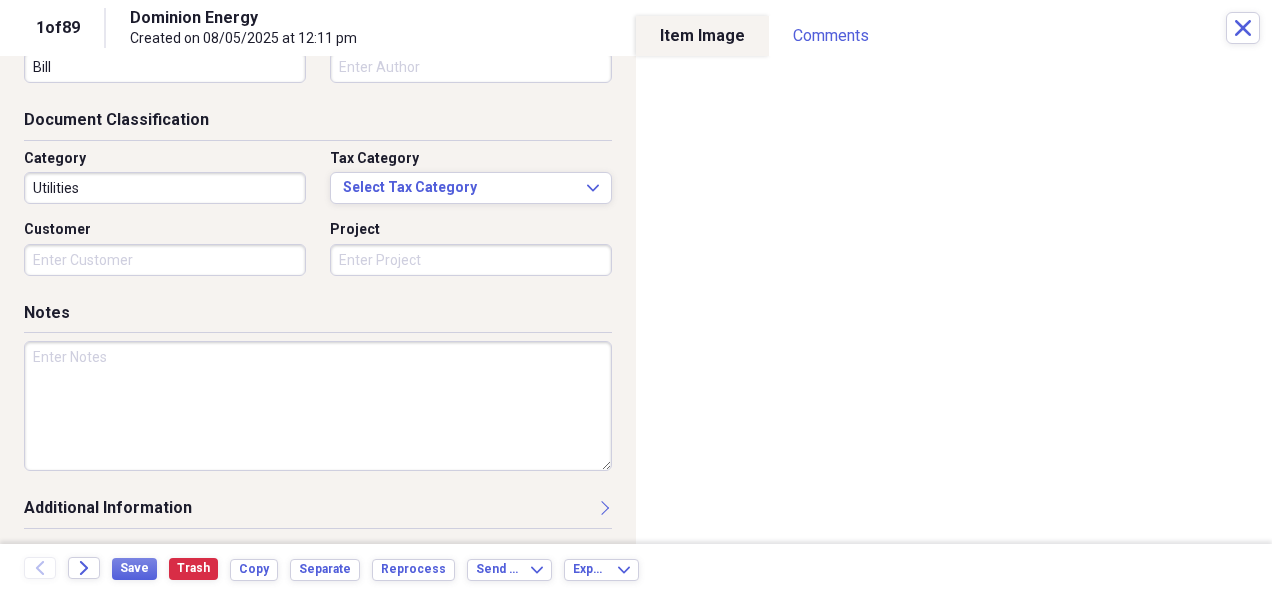 paste on "Paid Via EFT, Confirmation # [NUMBER] - $75.05" 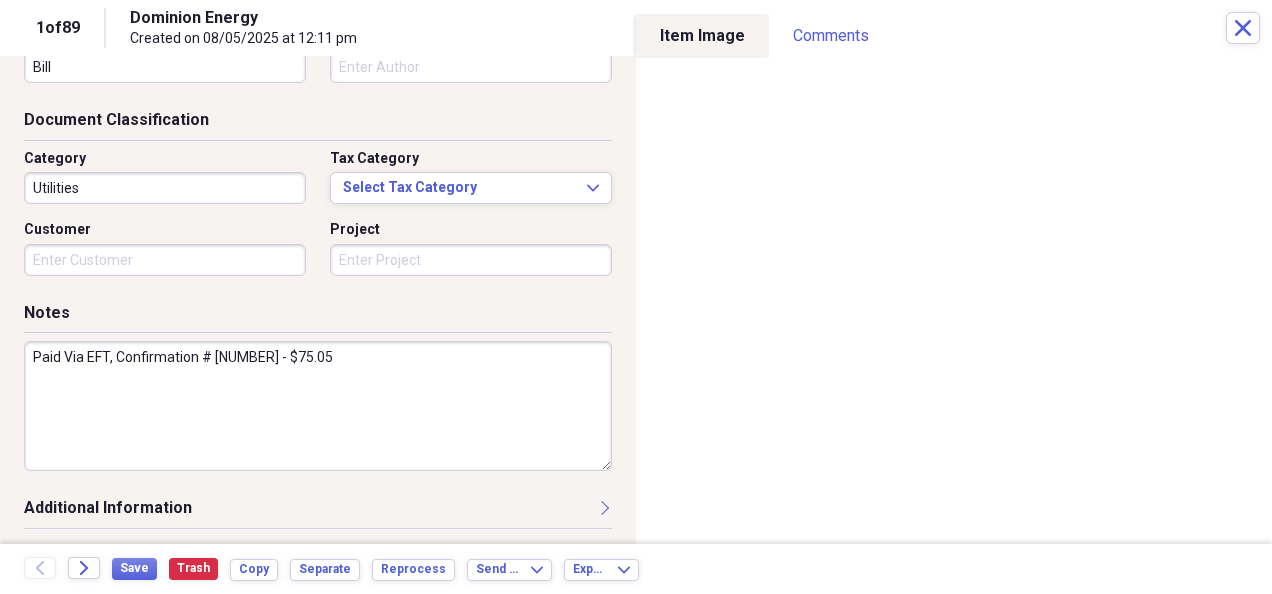 click on "Paid Via EFT, Confirmation # [NUMBER] - $75.05" at bounding box center (318, 406) 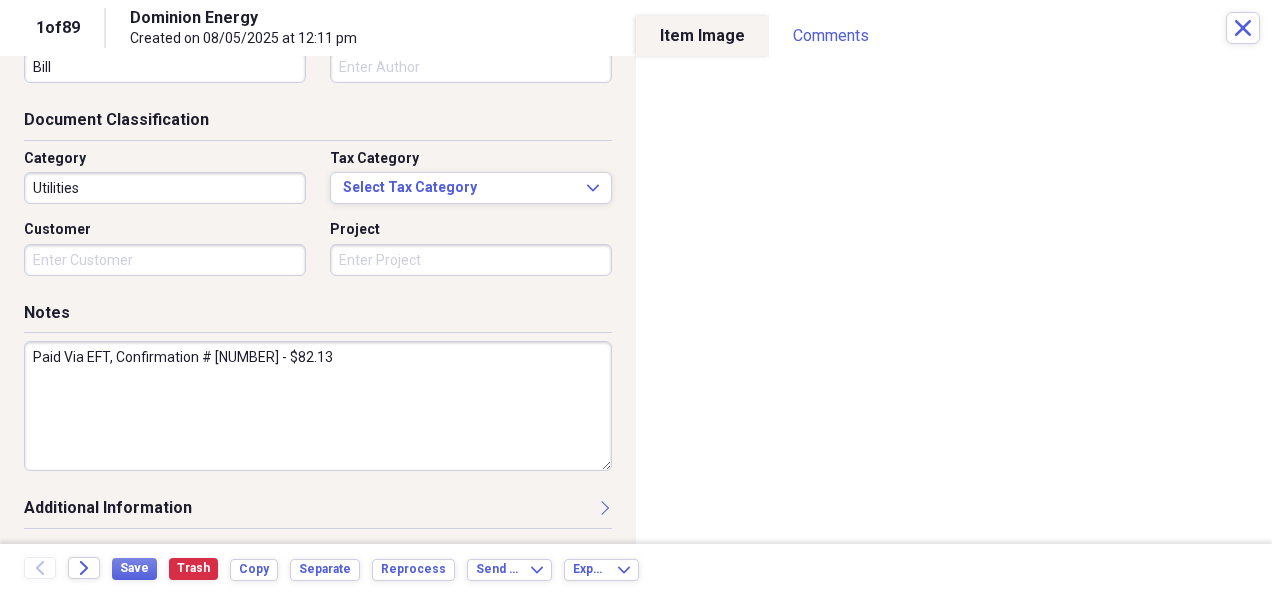 click on "Paid Via EFT, Confirmation # [NUMBER] - $82.13" at bounding box center (318, 406) 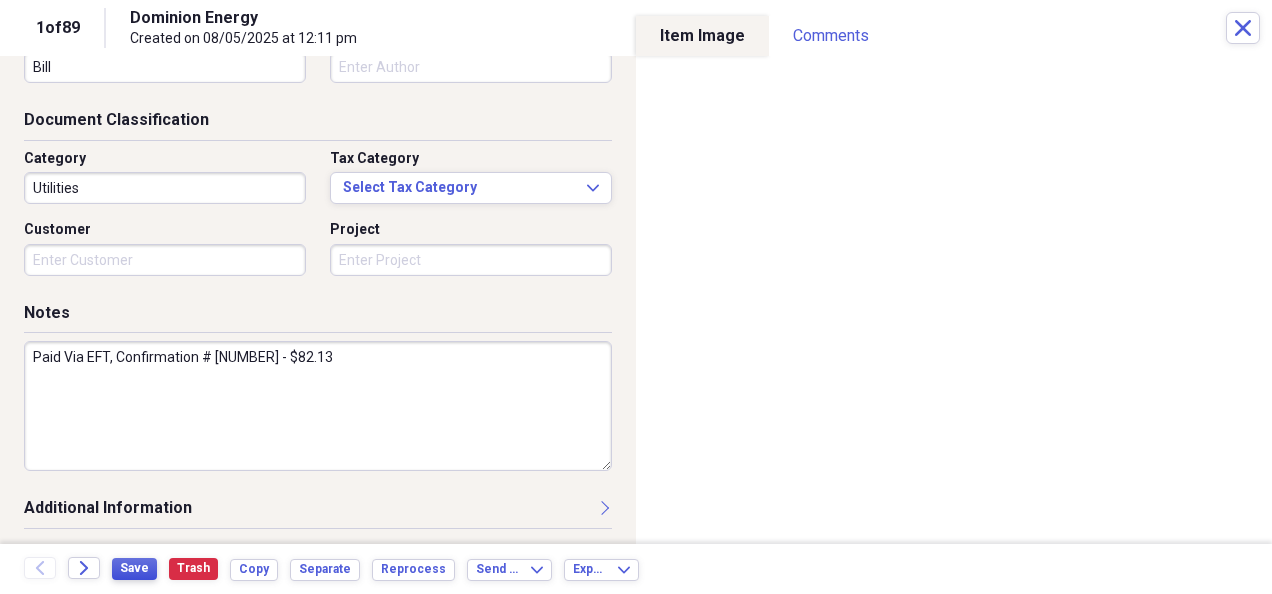 type on "Paid Via EFT, Confirmation # [NUMBER] - $82.13" 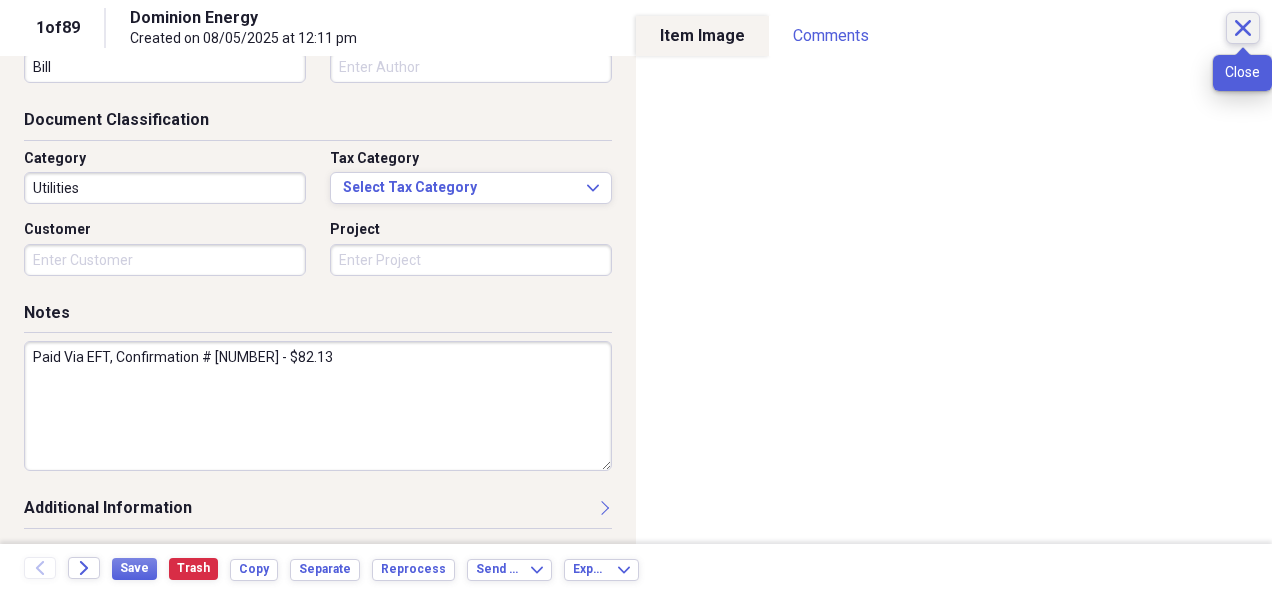click on "Close" 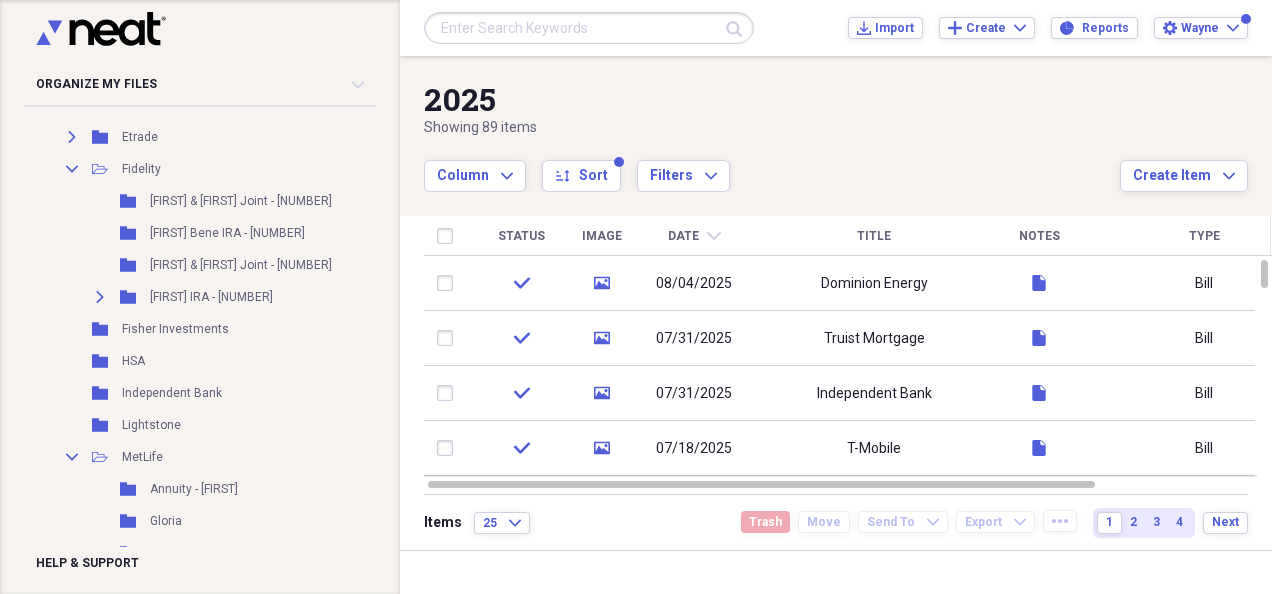scroll, scrollTop: 1096, scrollLeft: 0, axis: vertical 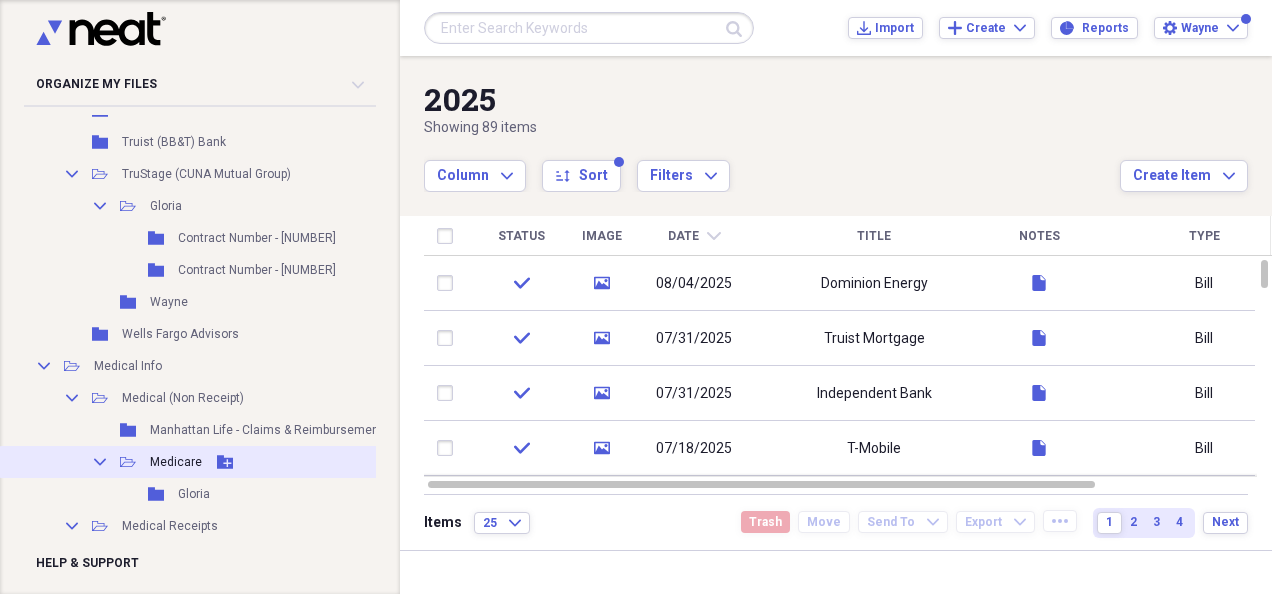 click on "Medicare" at bounding box center (176, 462) 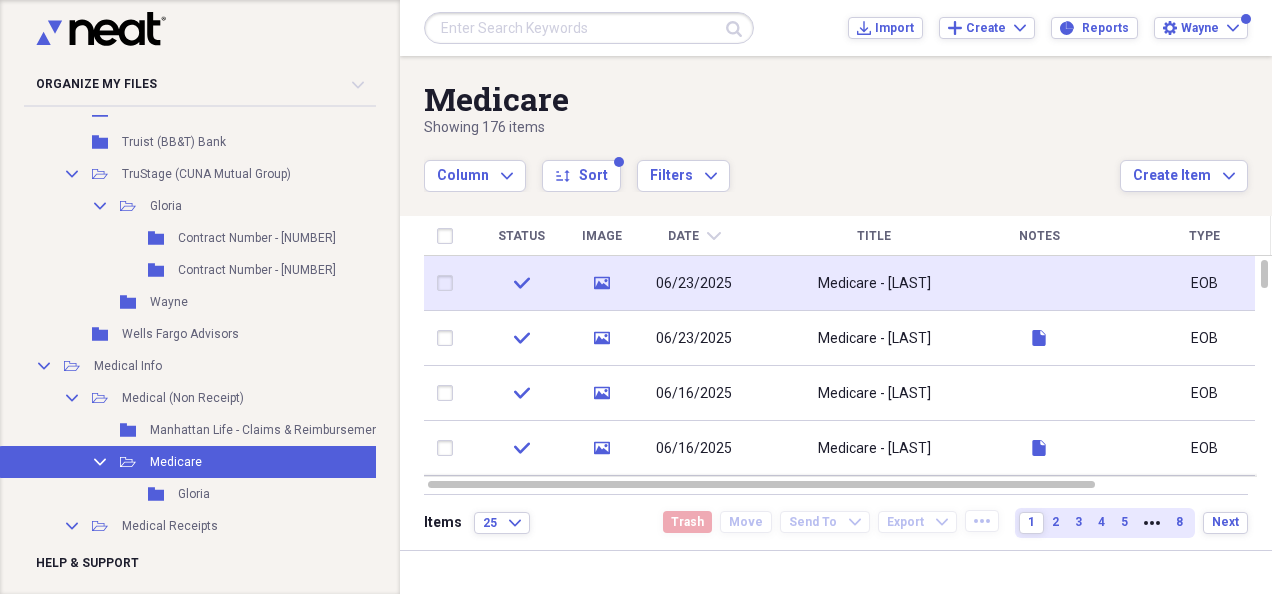 click on "Medicare - [LAST]" at bounding box center [874, 284] 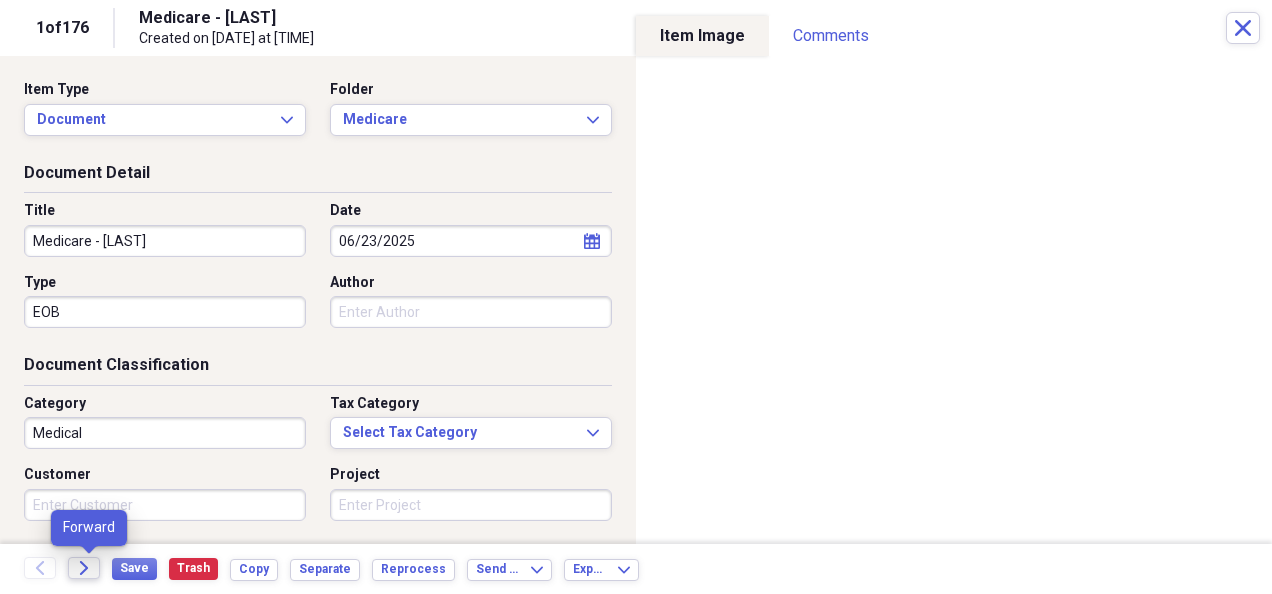 click on "Forward" 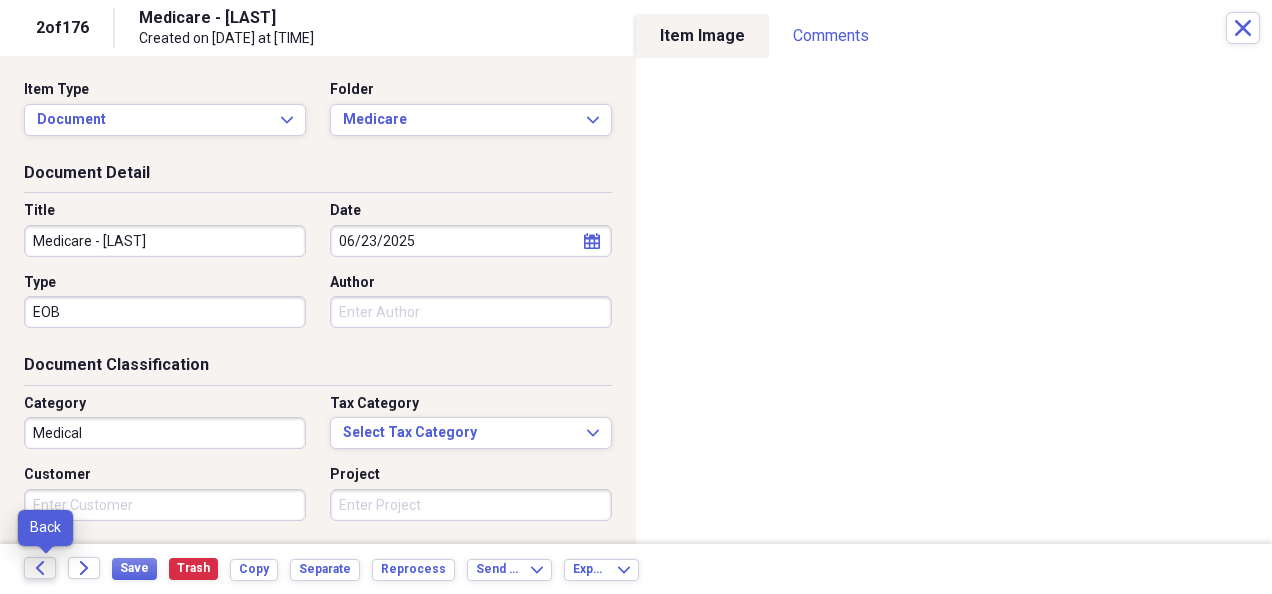 click on "Back" 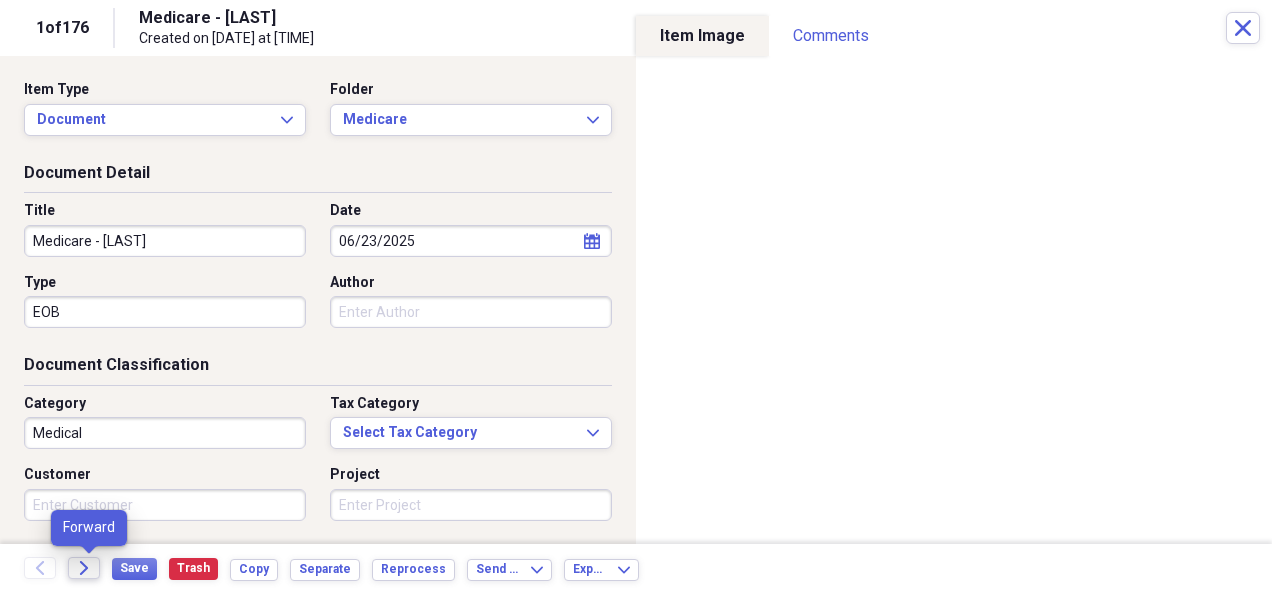 click on "Forward" 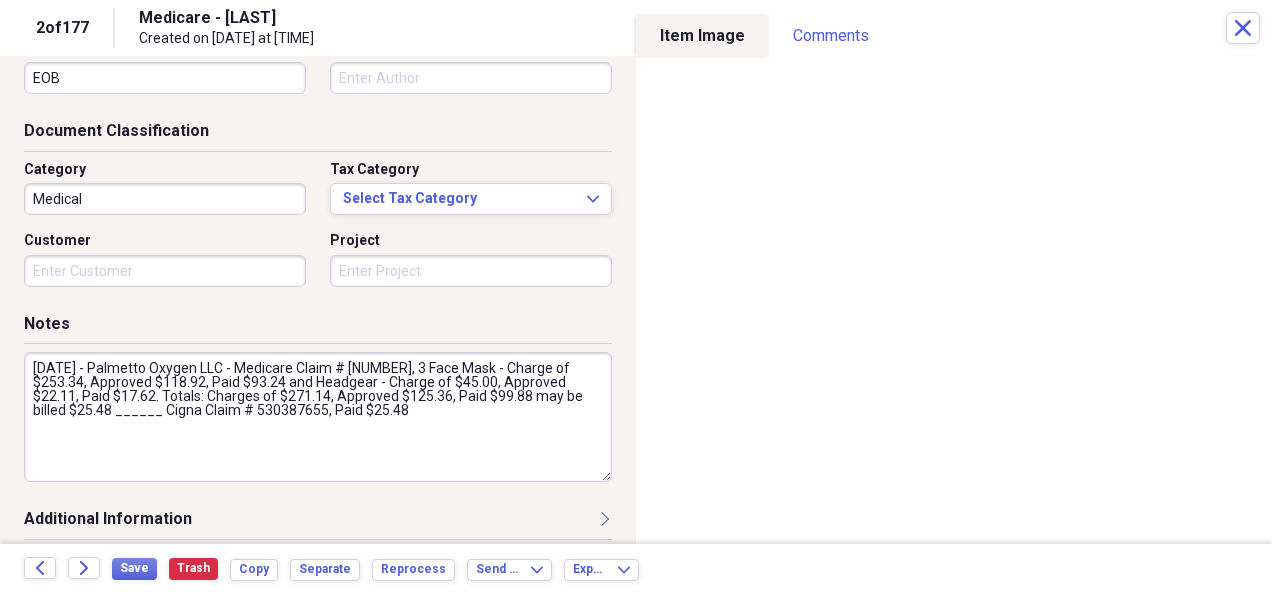 scroll, scrollTop: 245, scrollLeft: 0, axis: vertical 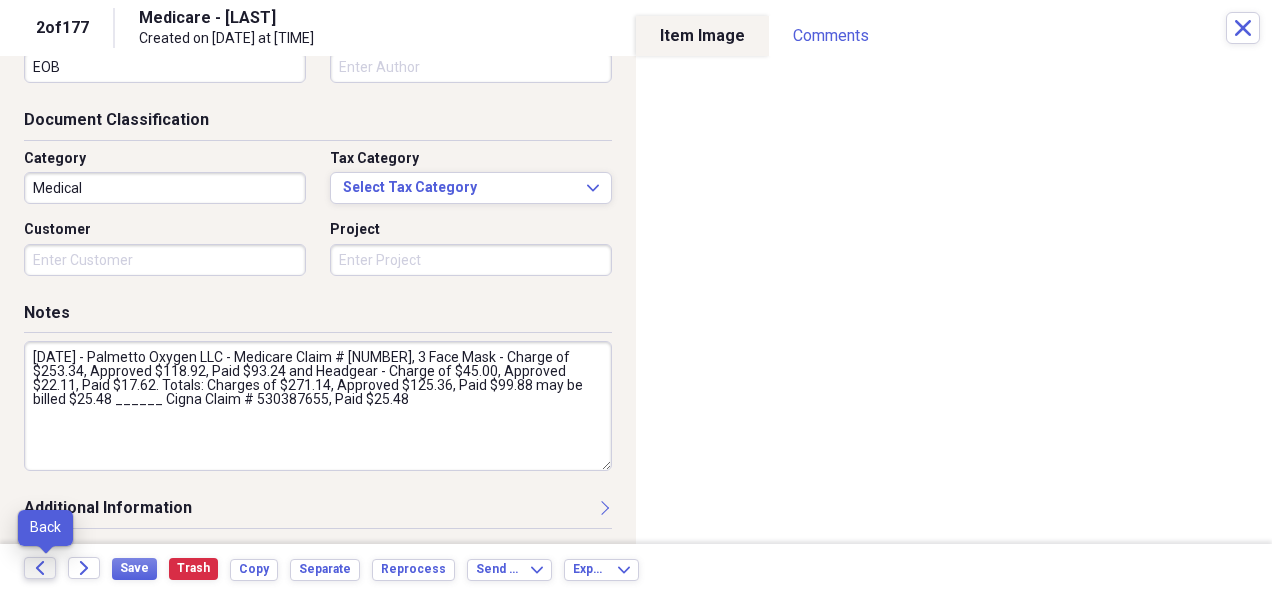 click on "Back" at bounding box center [40, 568] 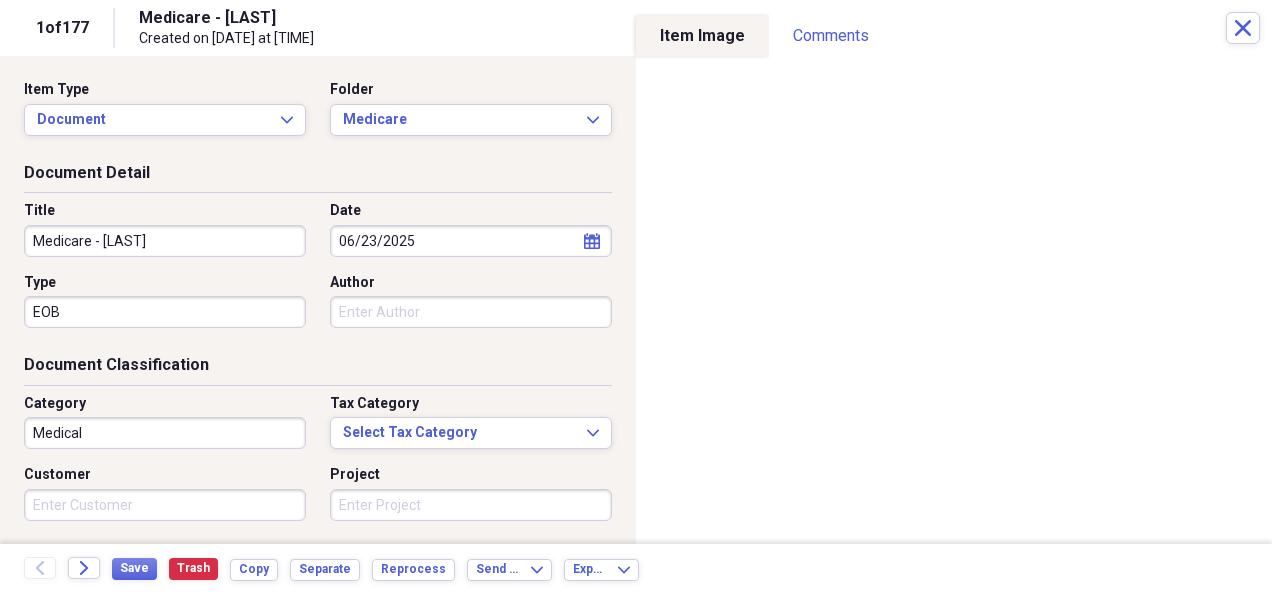 scroll, scrollTop: 245, scrollLeft: 0, axis: vertical 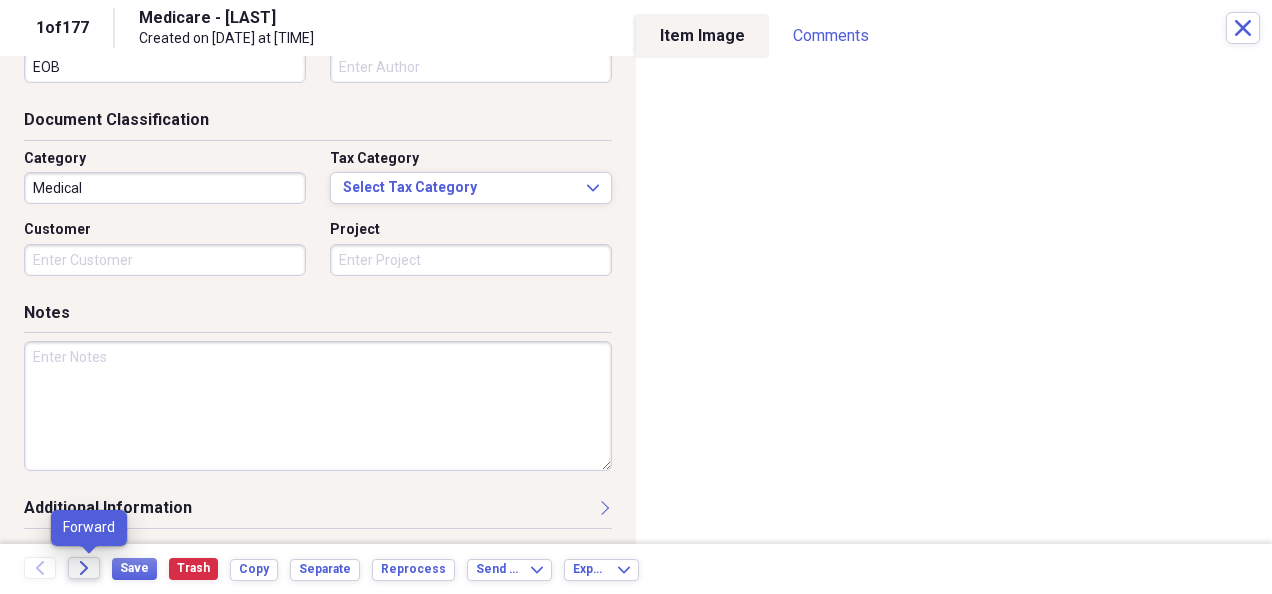 click on "Forward" at bounding box center [84, 568] 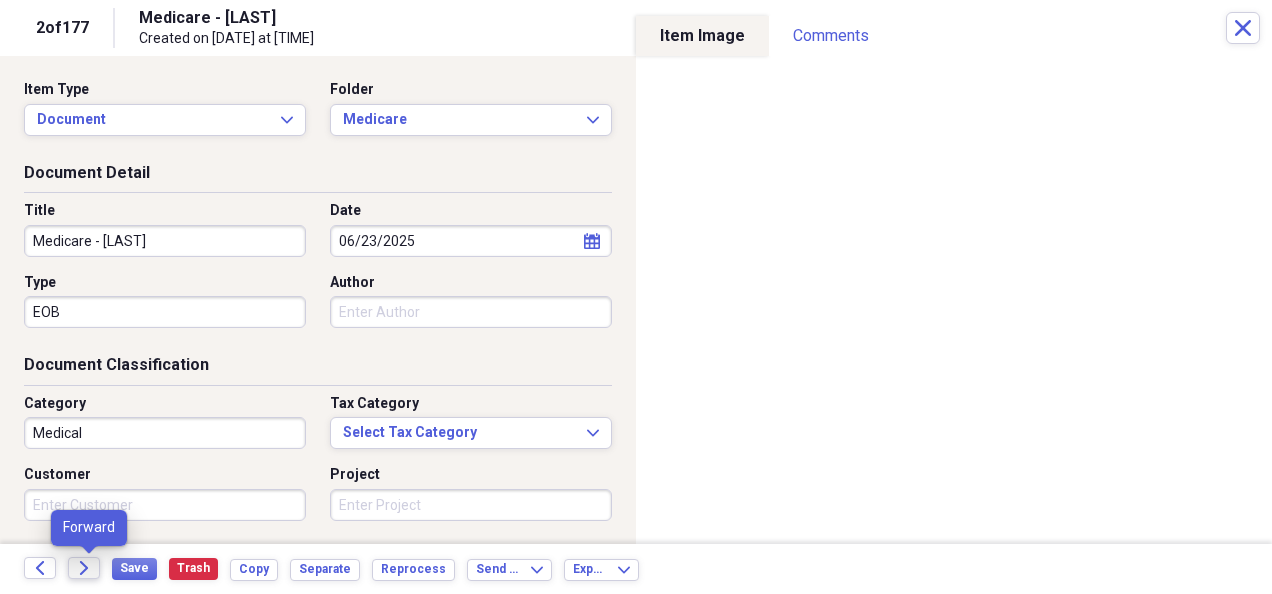 click on "Forward" at bounding box center (84, 568) 